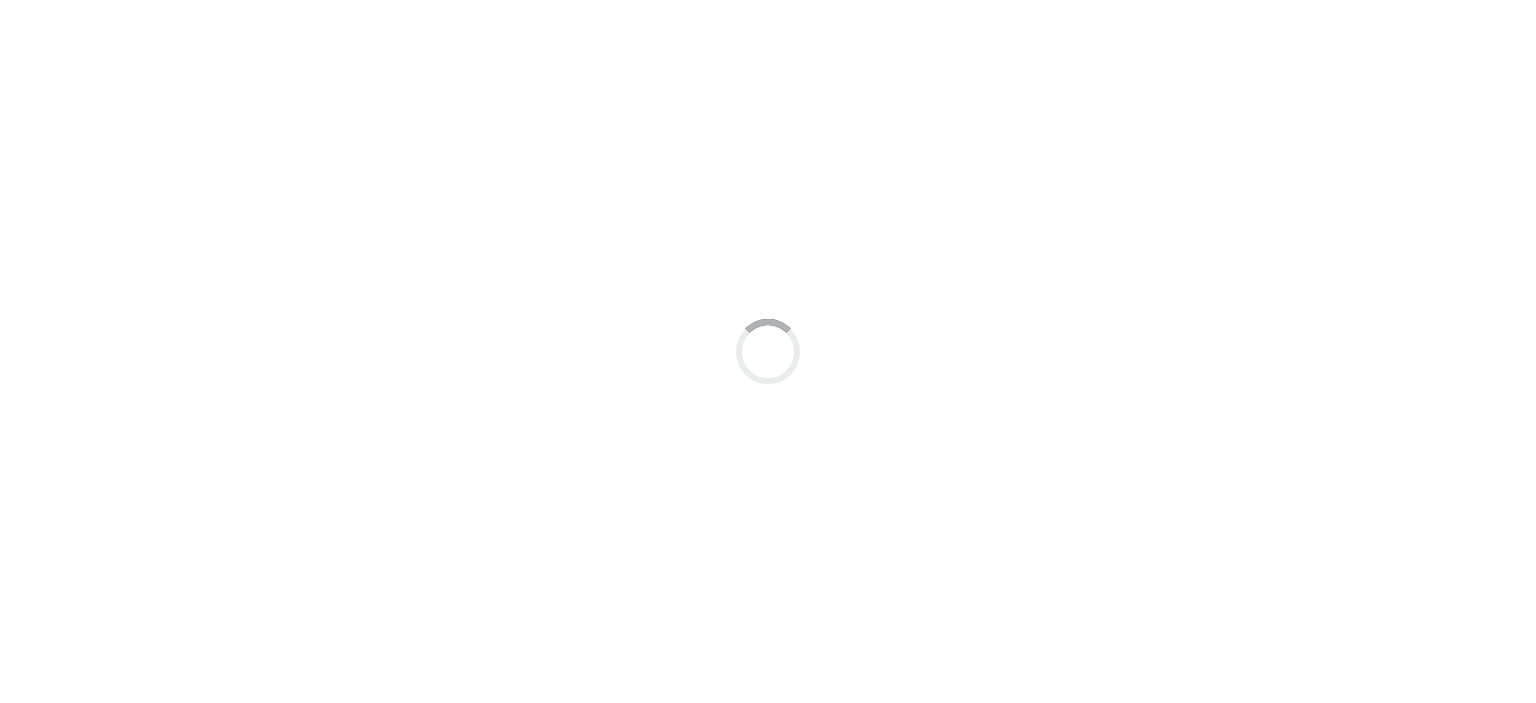 scroll, scrollTop: 0, scrollLeft: 0, axis: both 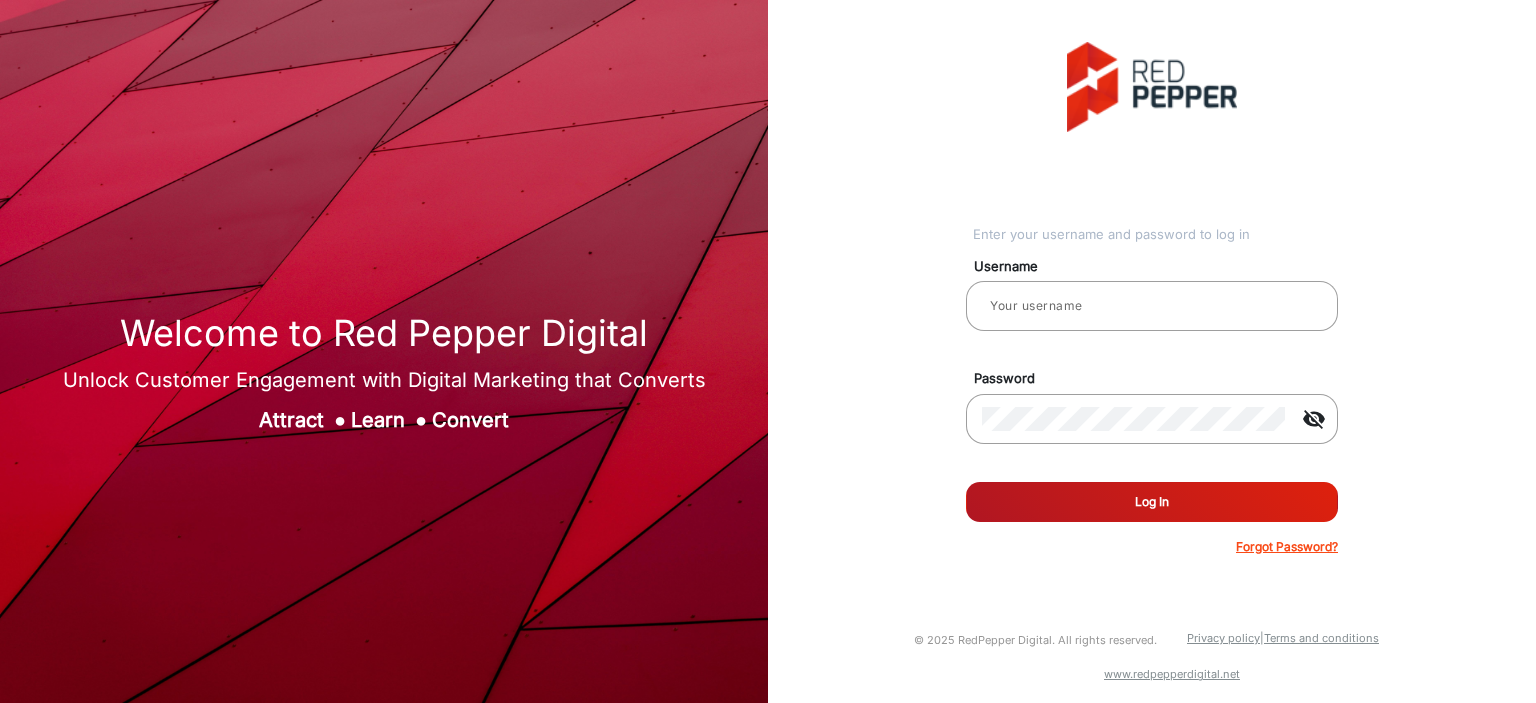 type on "[FIRST]" 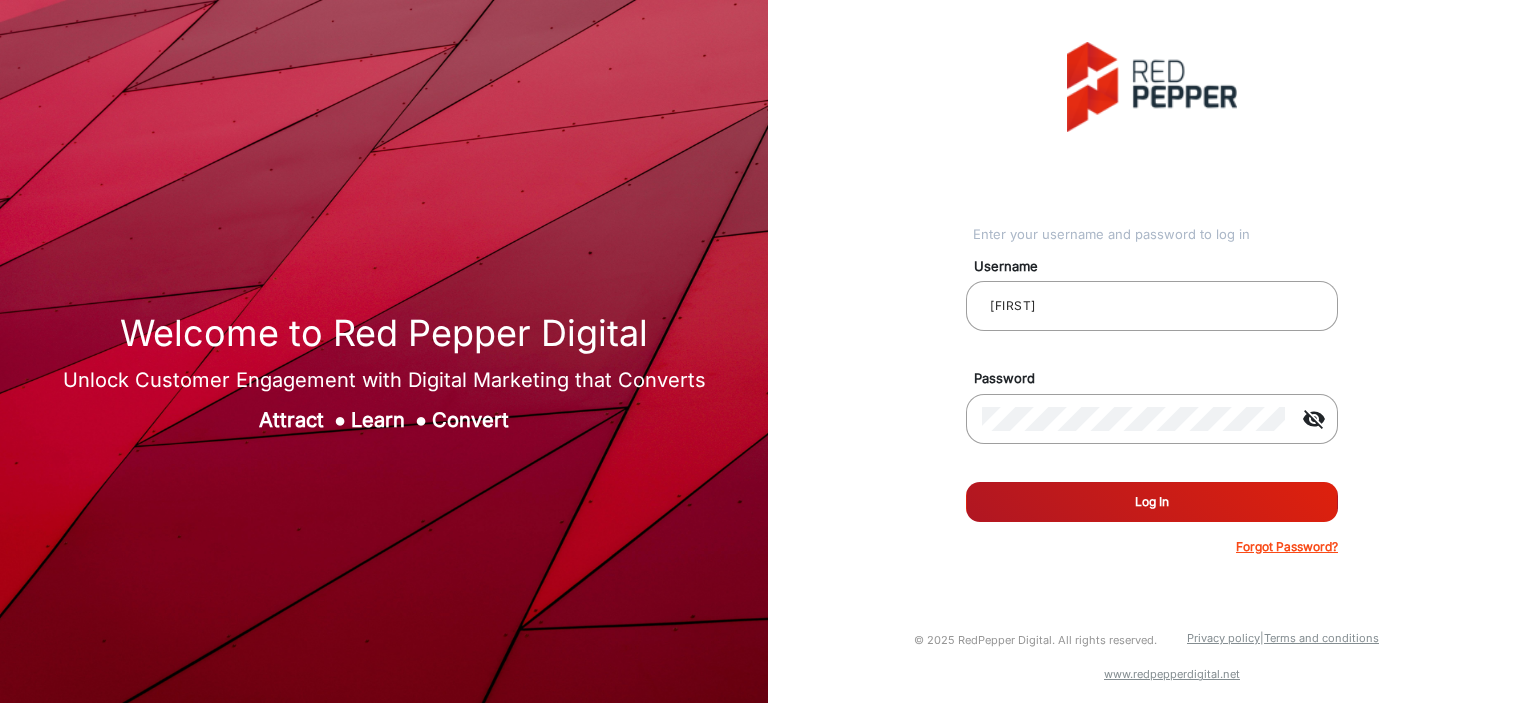 click on "Log In" 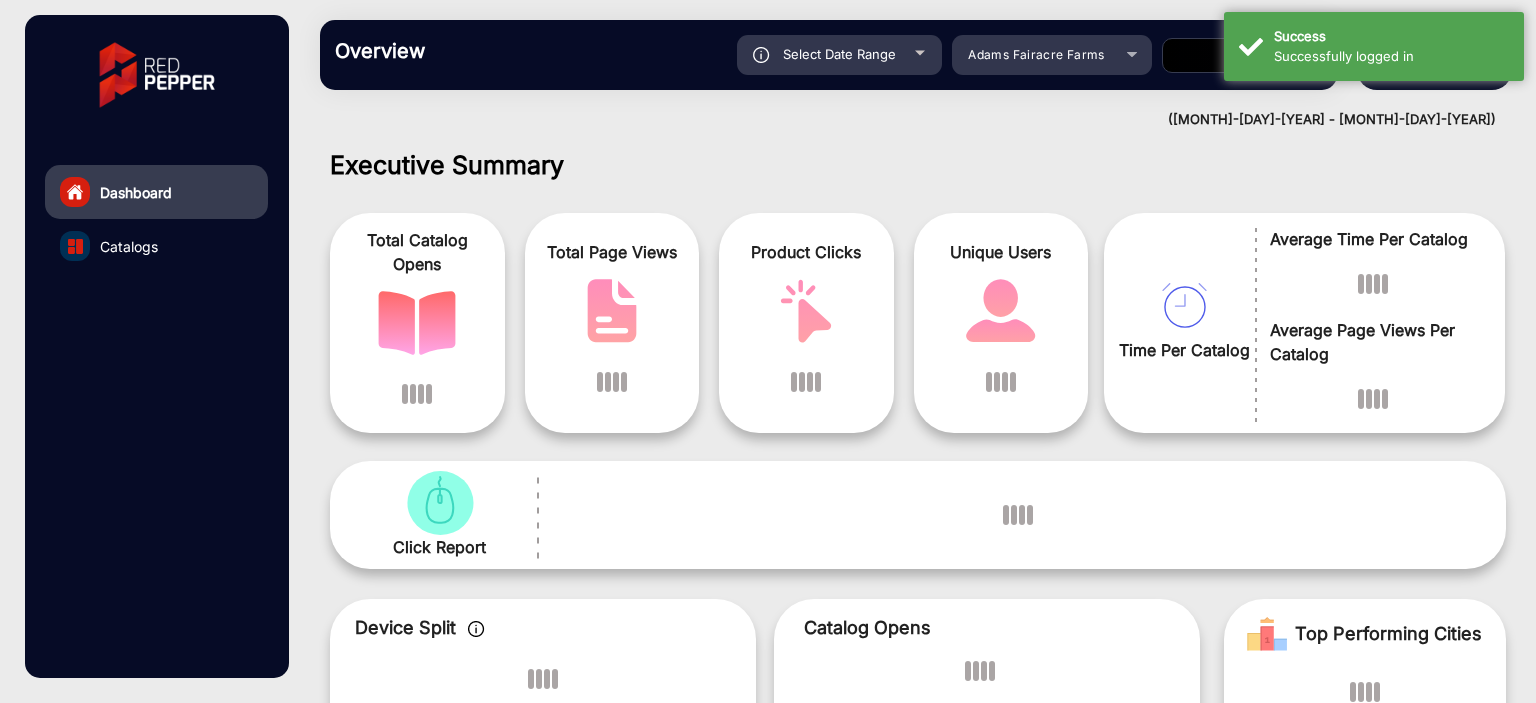 scroll, scrollTop: 15, scrollLeft: 0, axis: vertical 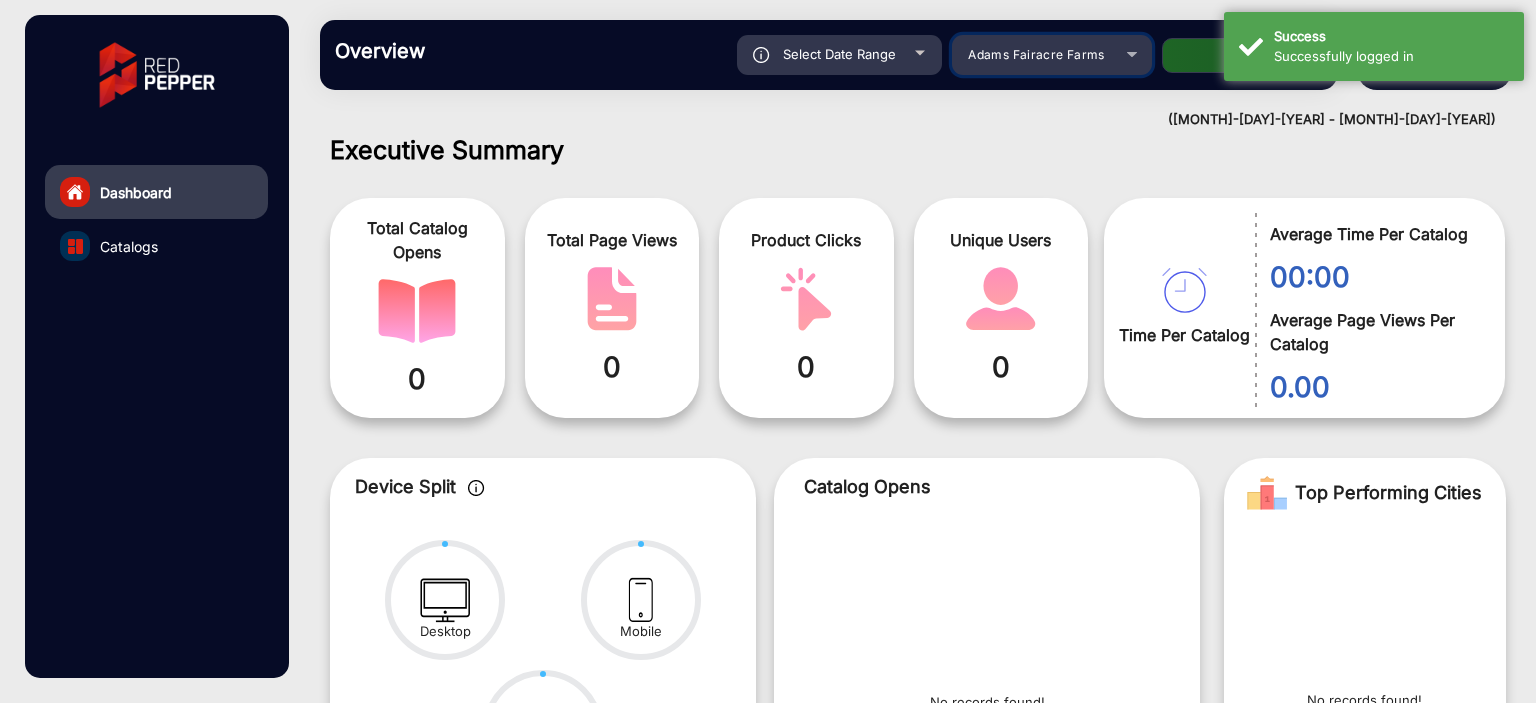 click on "Adams Fairacre Farms" at bounding box center (1036, 54) 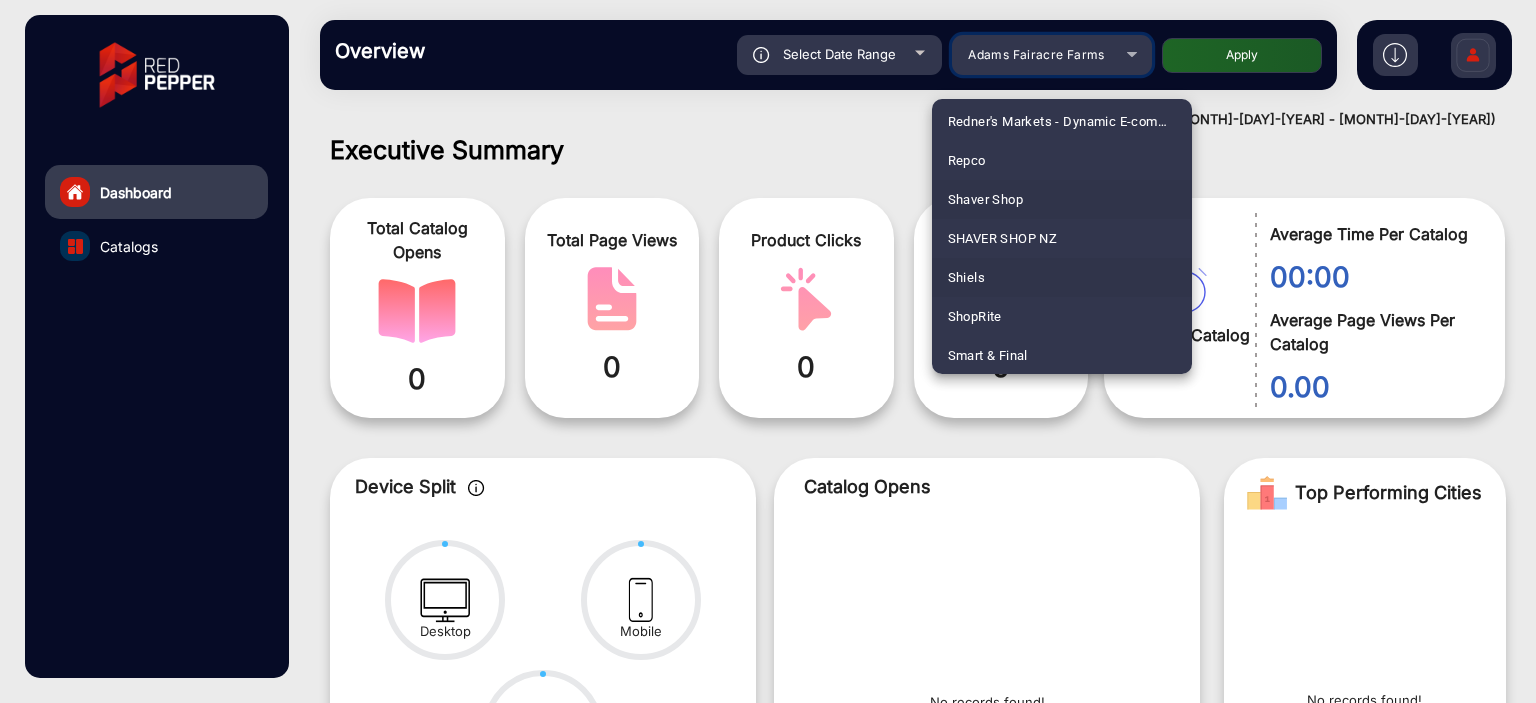 scroll, scrollTop: 4535, scrollLeft: 0, axis: vertical 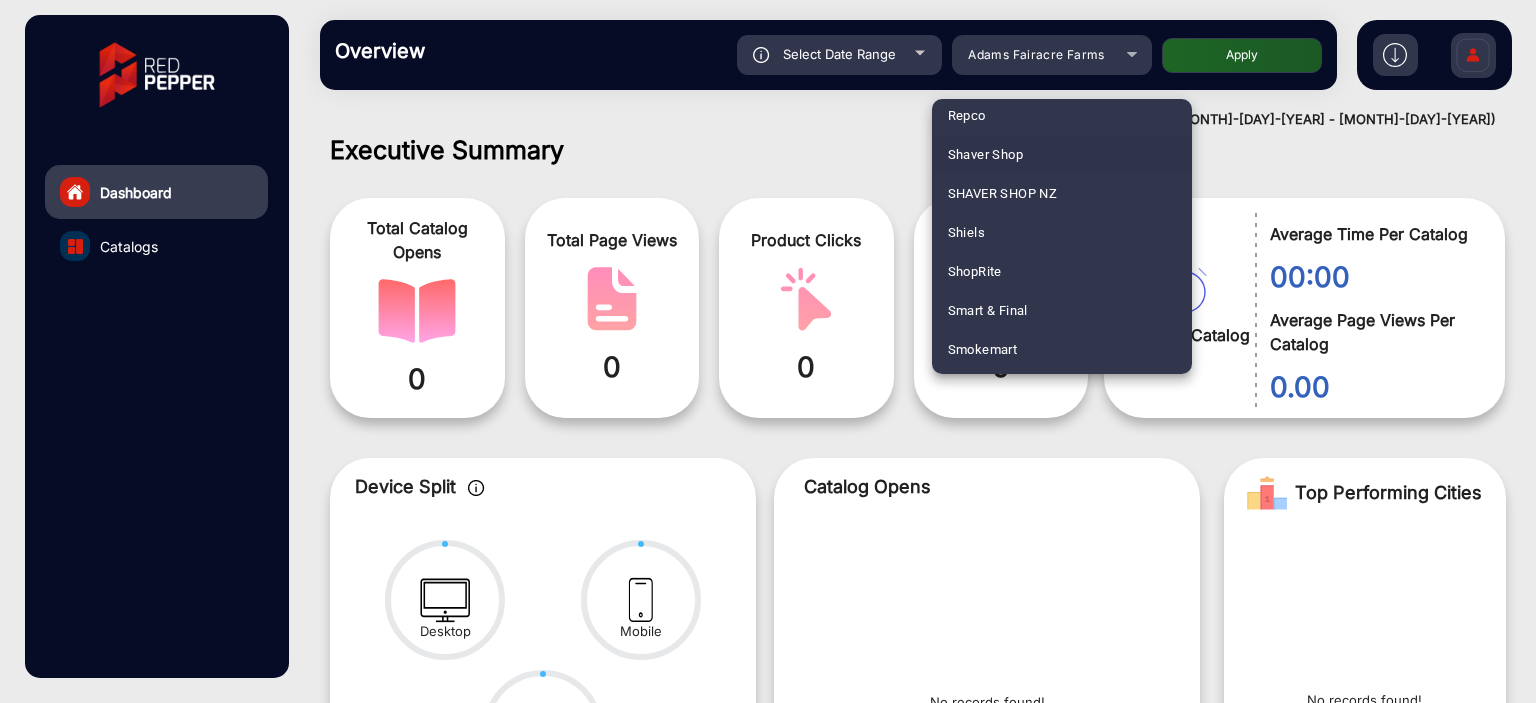 click on "ShopRite" at bounding box center [1062, 271] 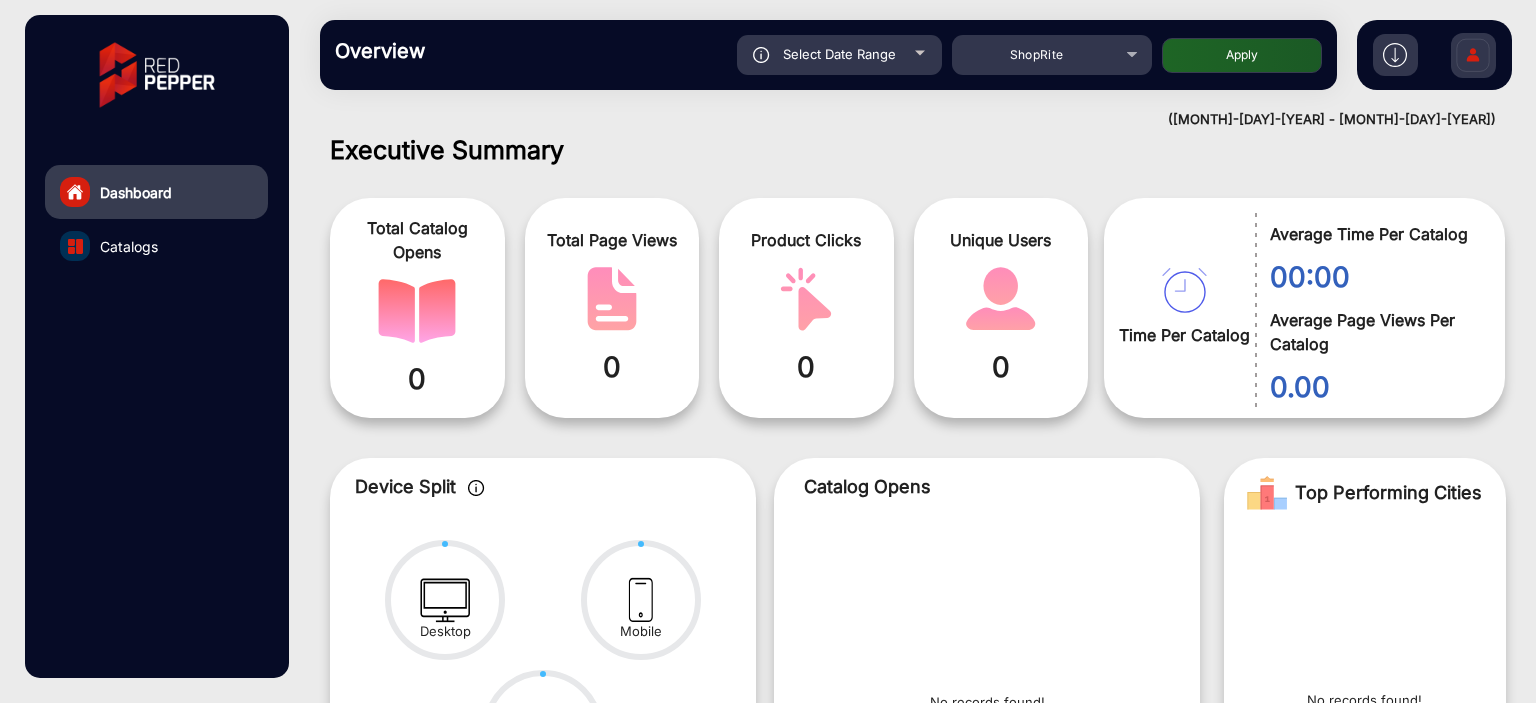 click on "Apply" 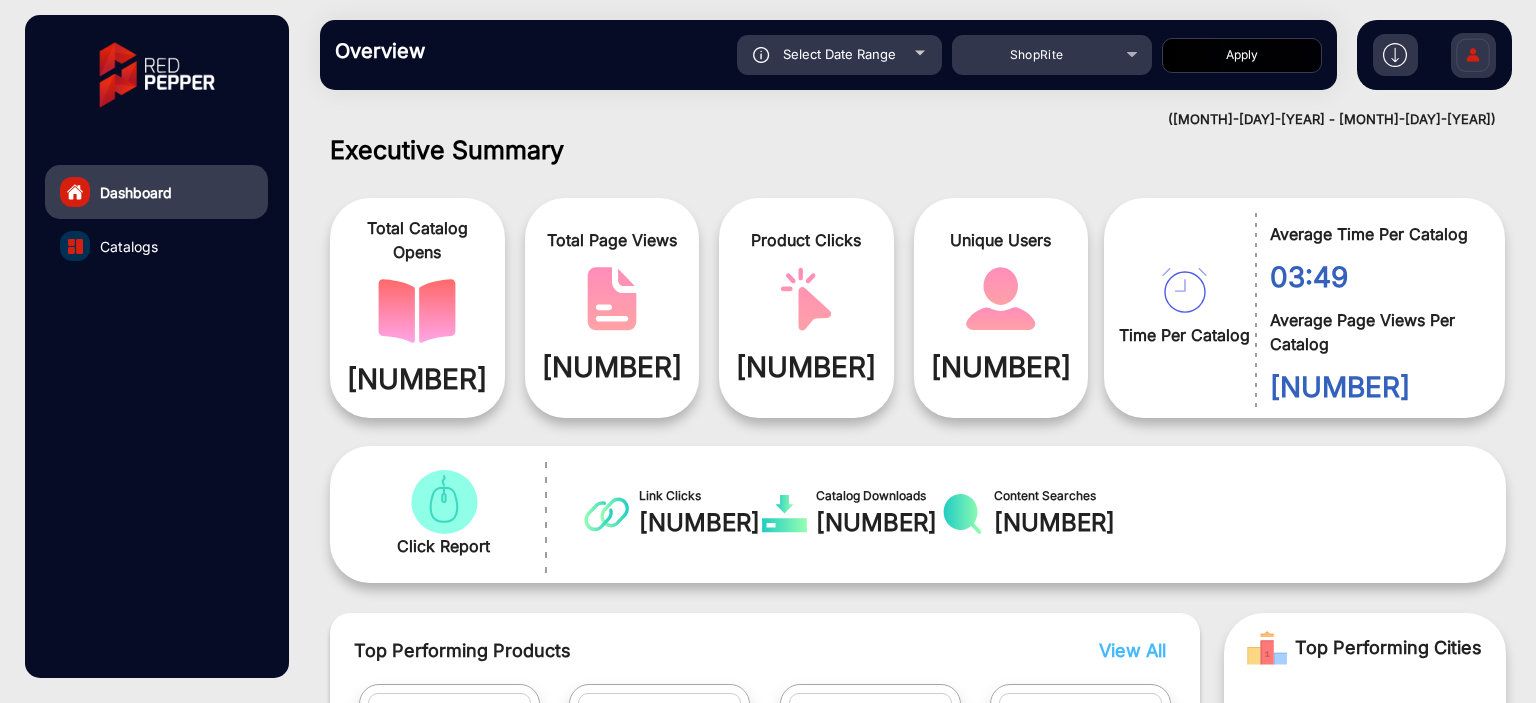 click on "Select Date Range" 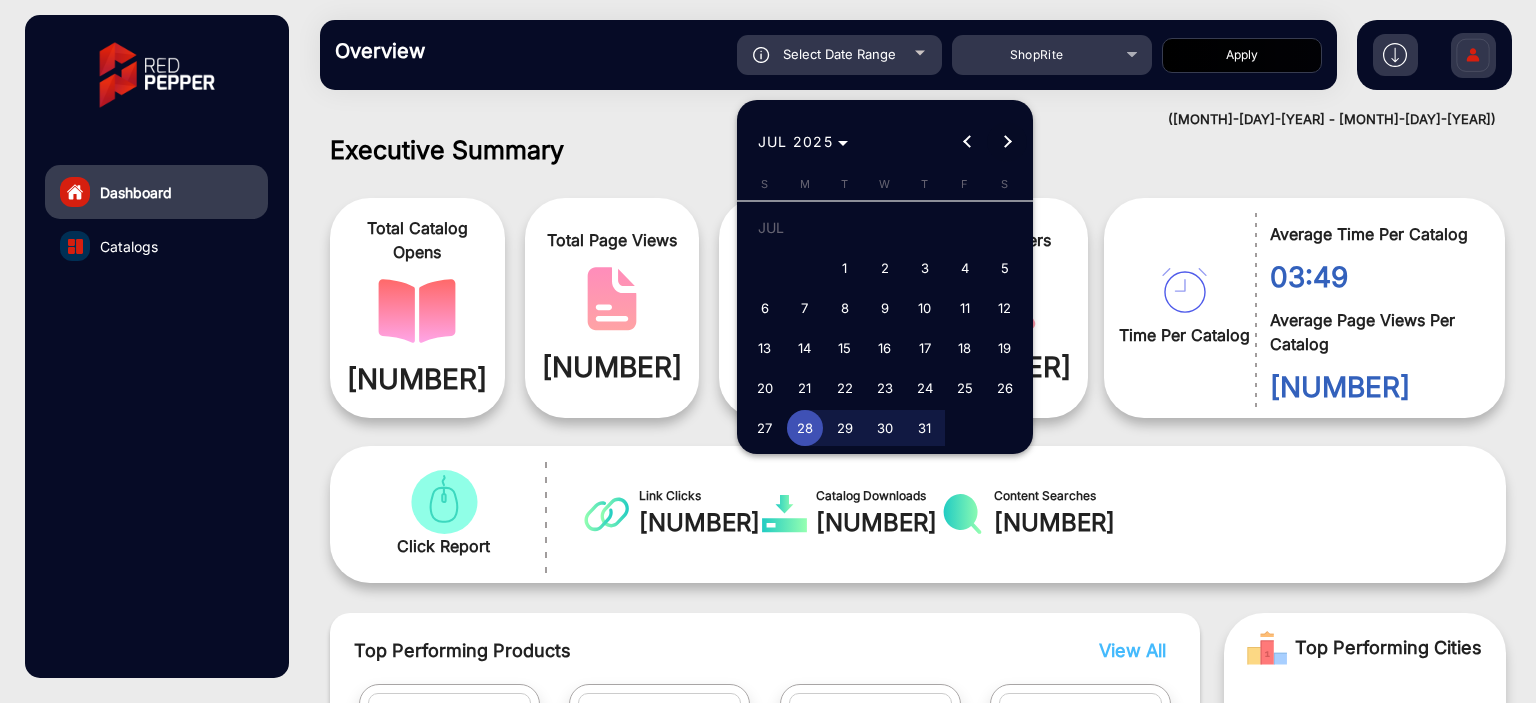 click at bounding box center [1007, 142] 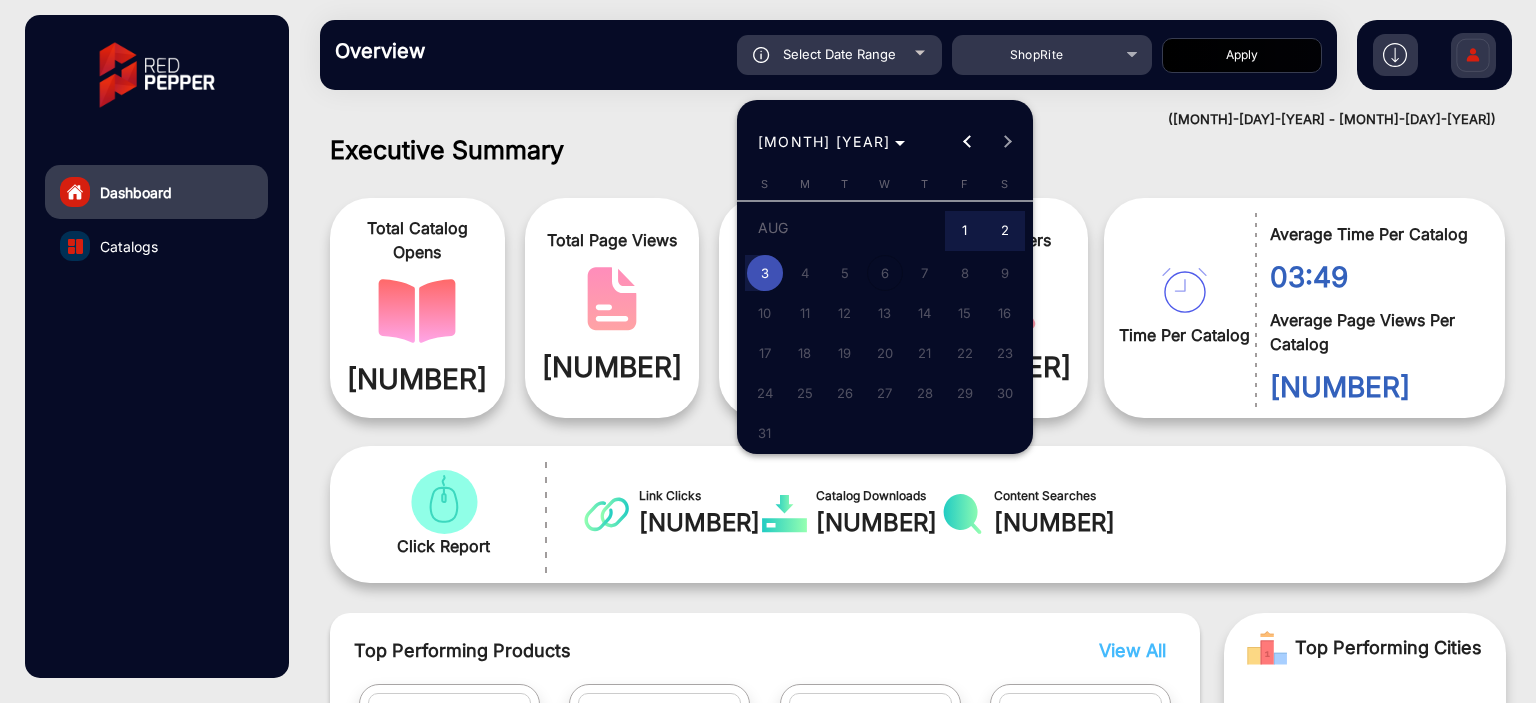 click on "3" at bounding box center (765, 273) 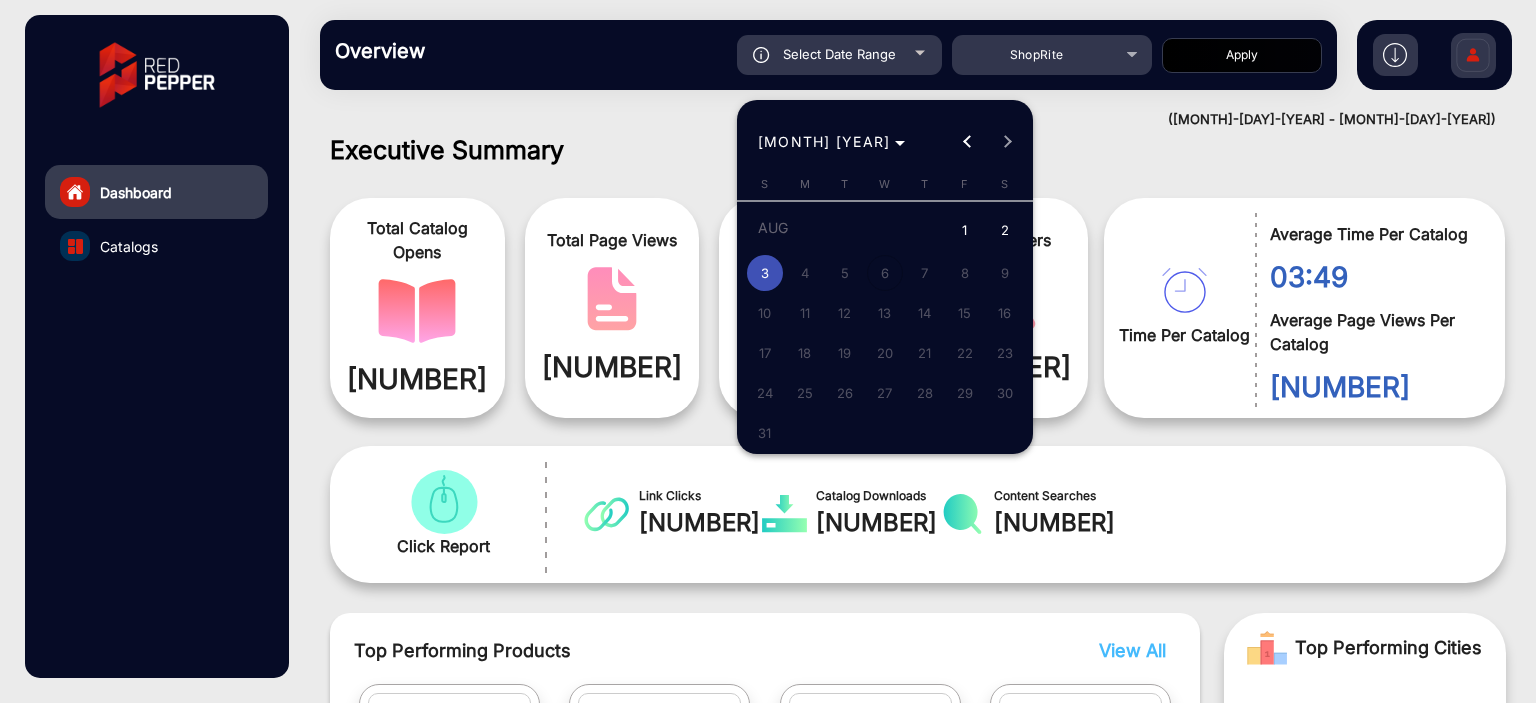 click on "3" at bounding box center [765, 273] 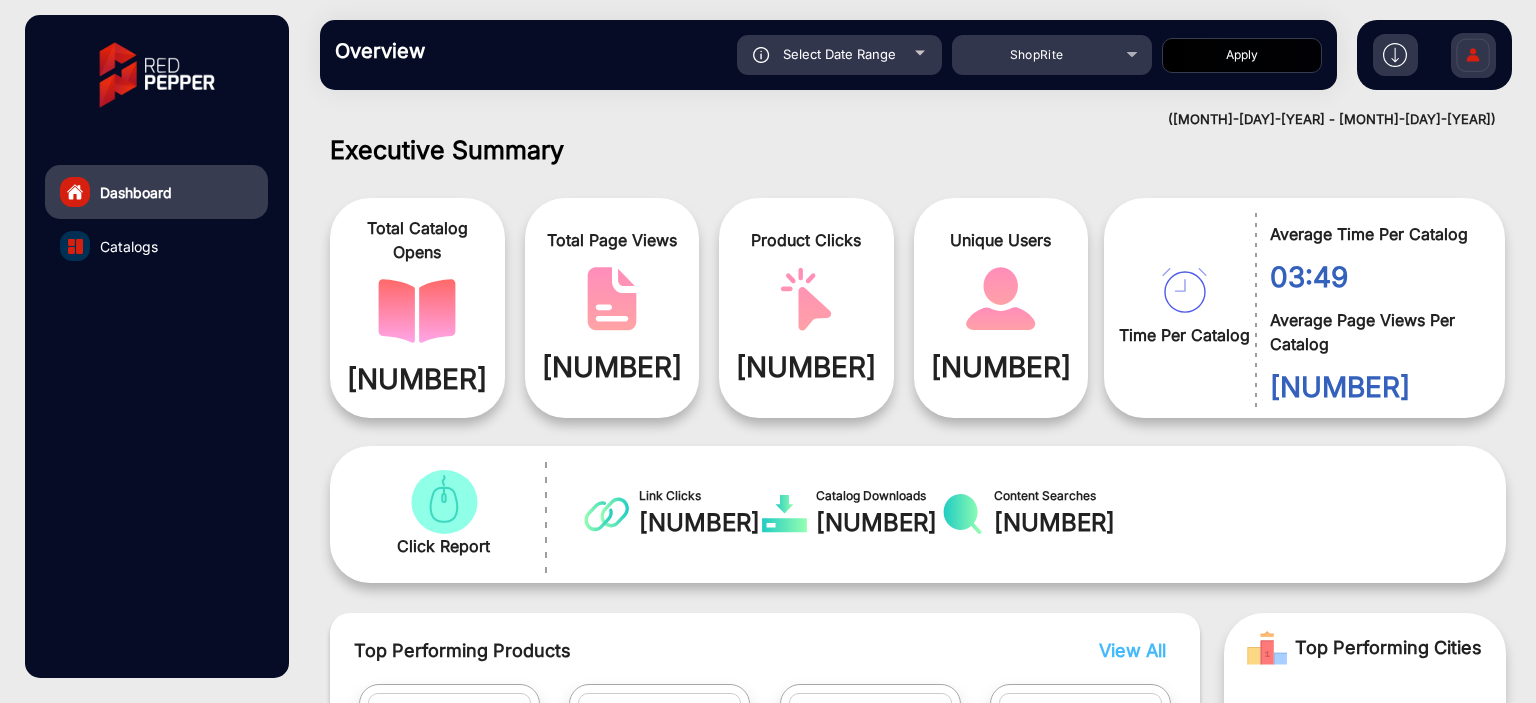 type on "[MONTH]/[DAY]/[YEAR]" 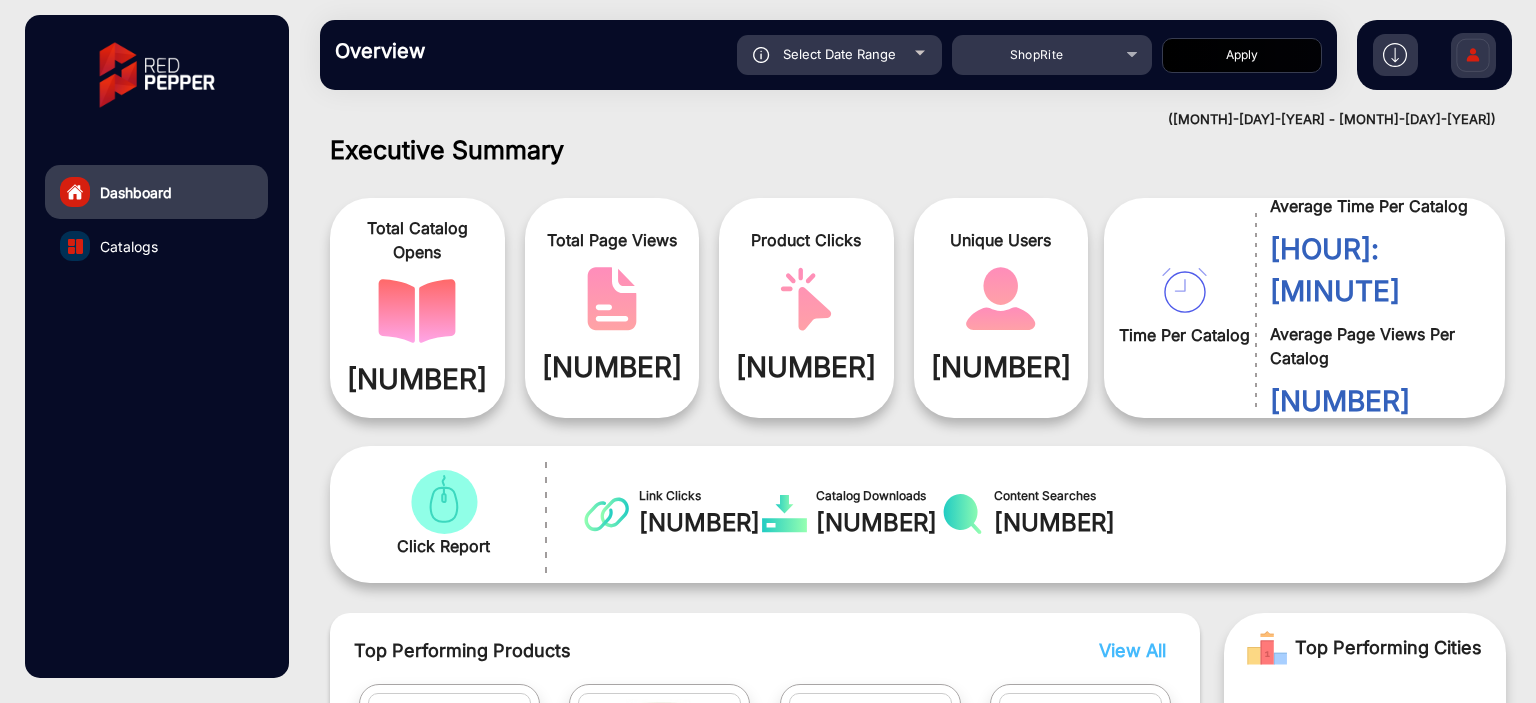 click on "Overview  Reports Understand what makes your customers tick and learn how they are consuming your content. Select Date Range [MONTH]/[DAY]/[YEAR] [MONTH]/[DAY]/[YEAR] – [MONTH]/[DAY]/[YEAR] [MONTH]/[DAY]/[YEAR] ShopRite Apply" 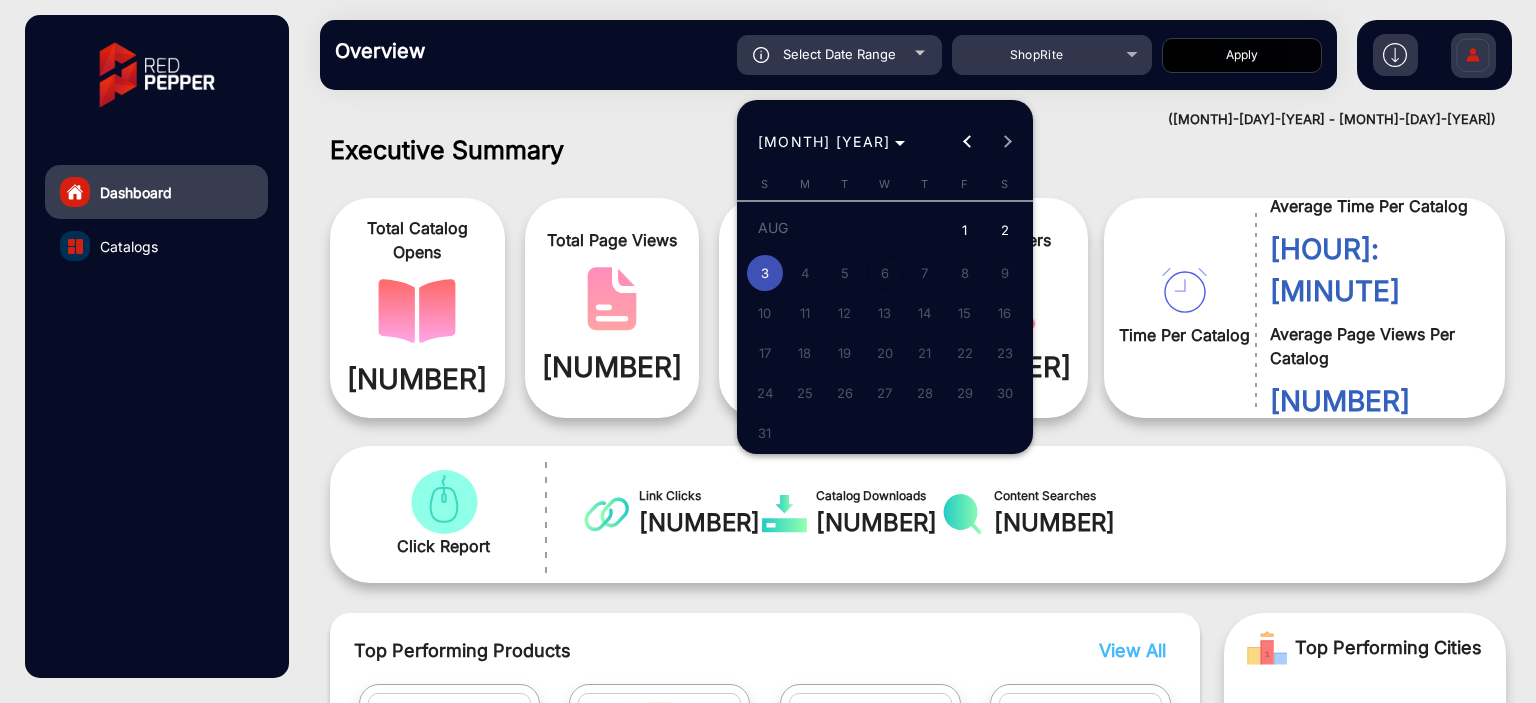 click at bounding box center [768, 351] 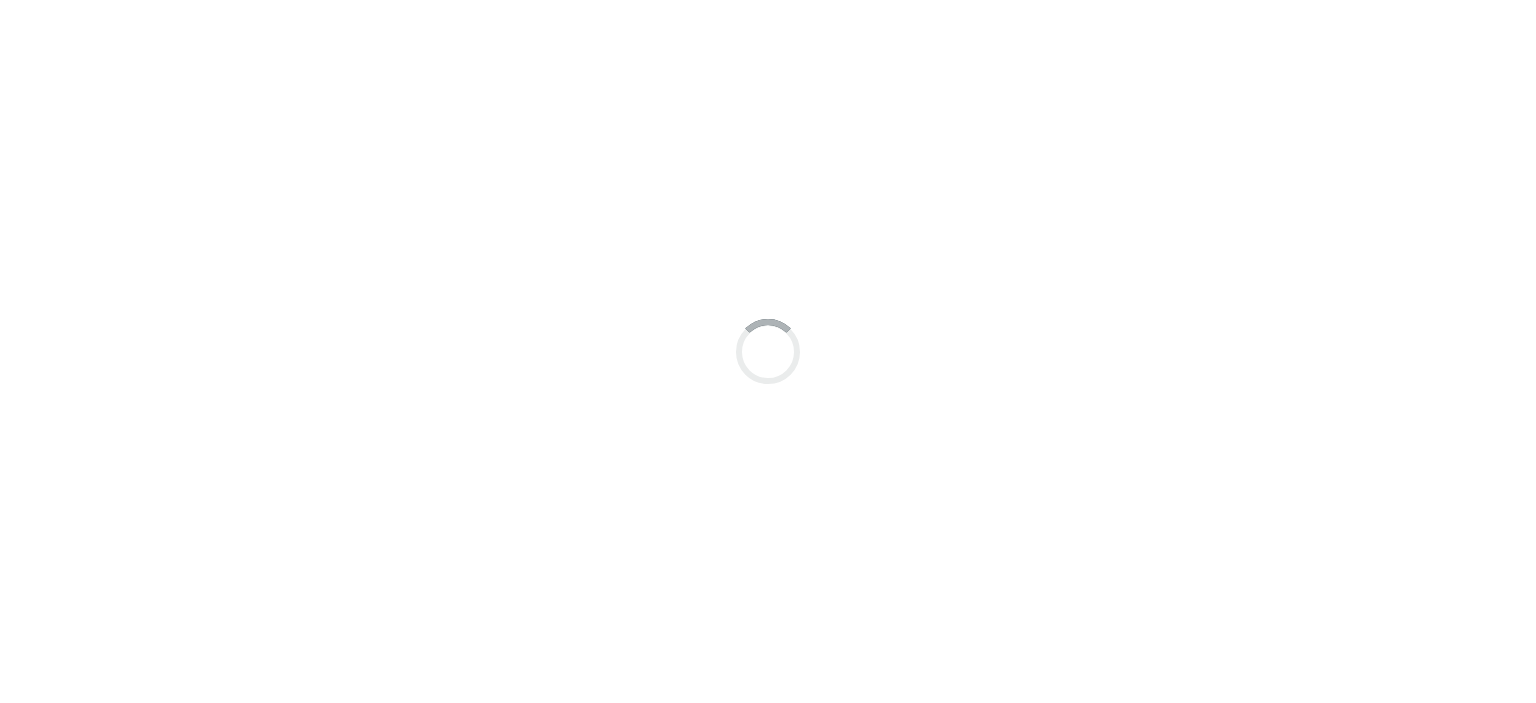 scroll, scrollTop: 0, scrollLeft: 0, axis: both 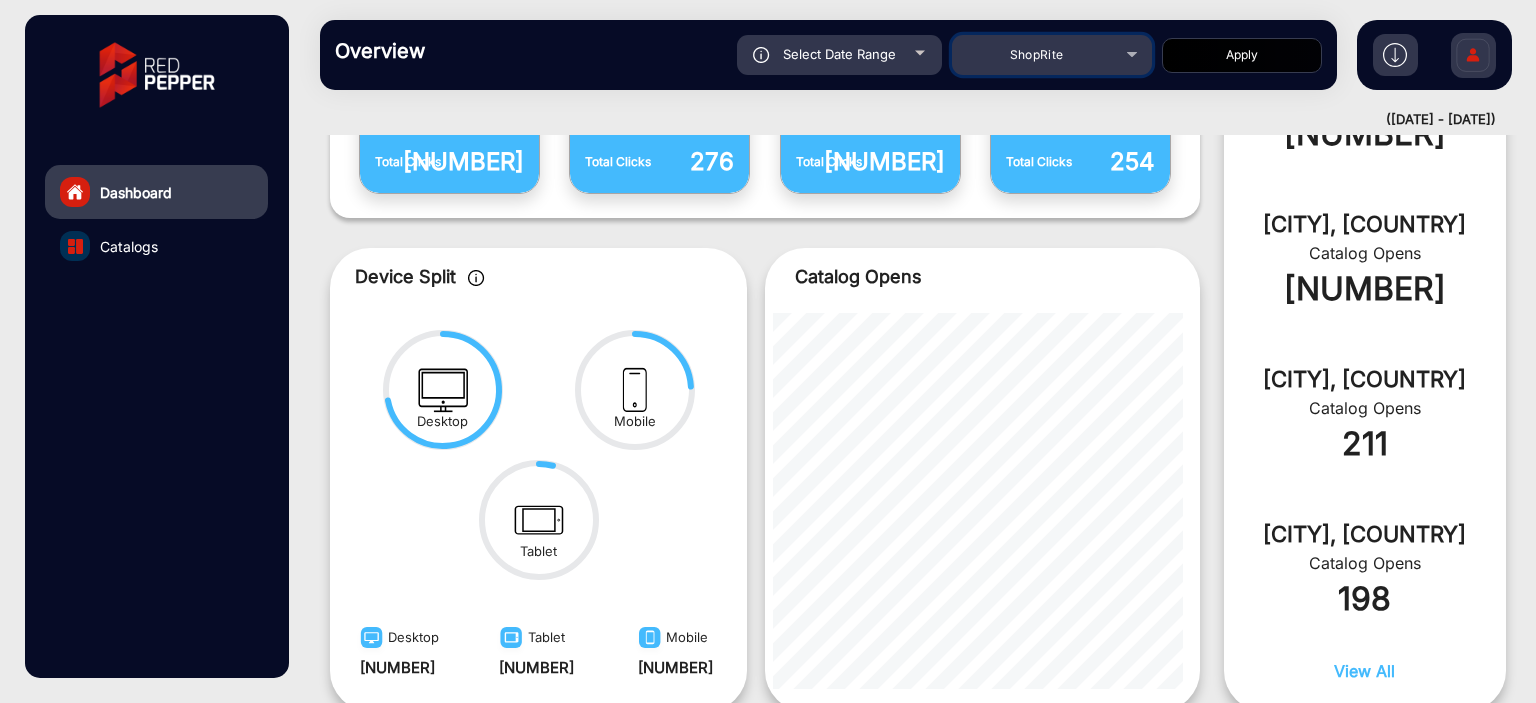 click on "ShopRite" at bounding box center [1052, 55] 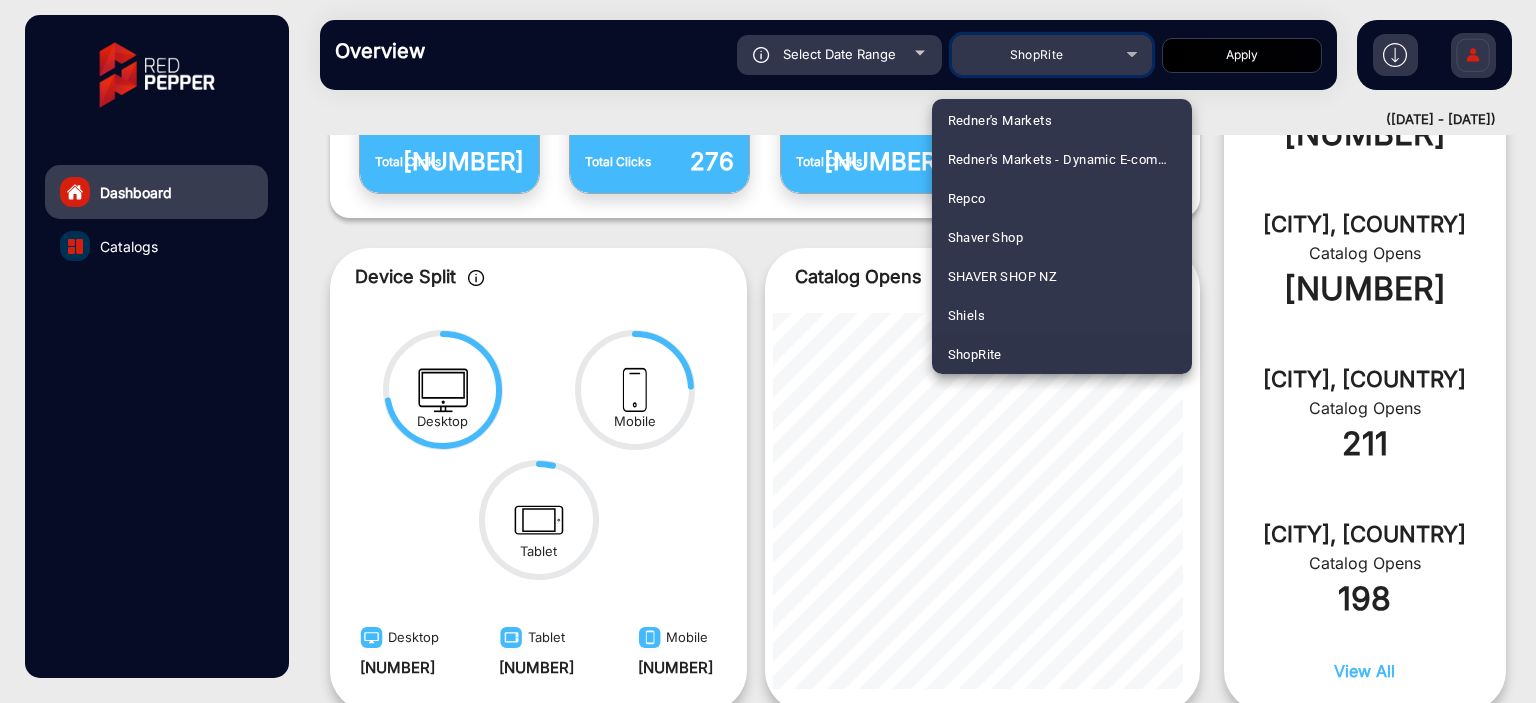 scroll, scrollTop: 3167, scrollLeft: 0, axis: vertical 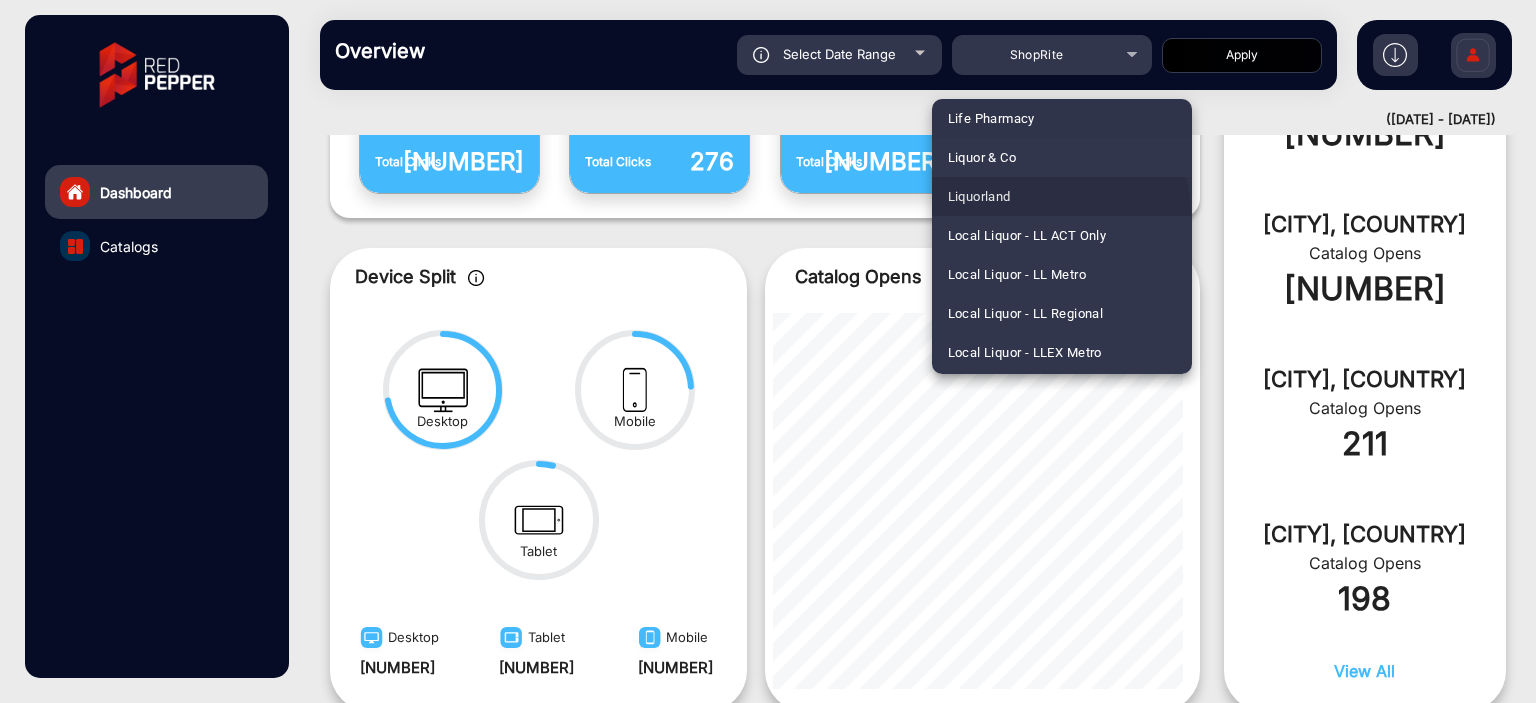 click on "Liquorland" at bounding box center [1062, 196] 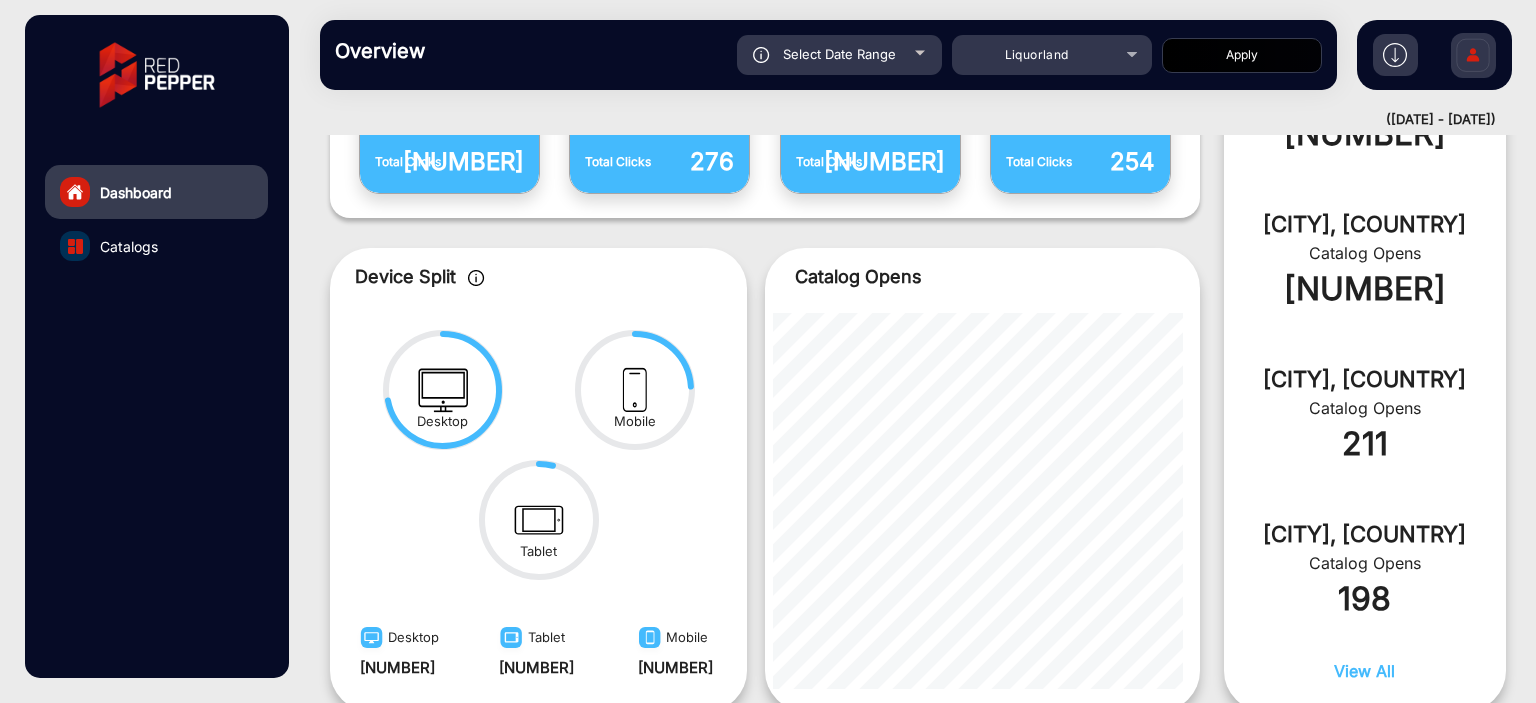 click on "Apply" 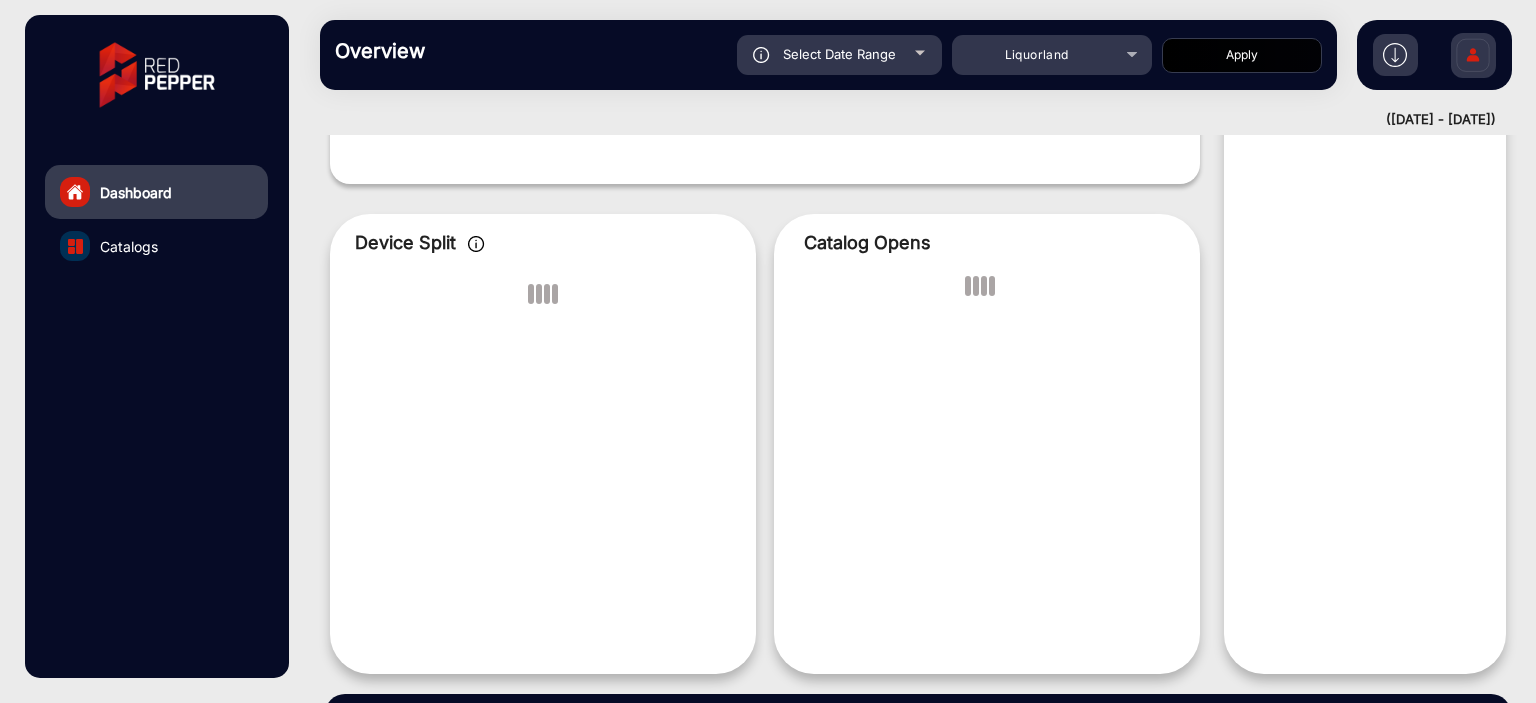 scroll, scrollTop: 15, scrollLeft: 0, axis: vertical 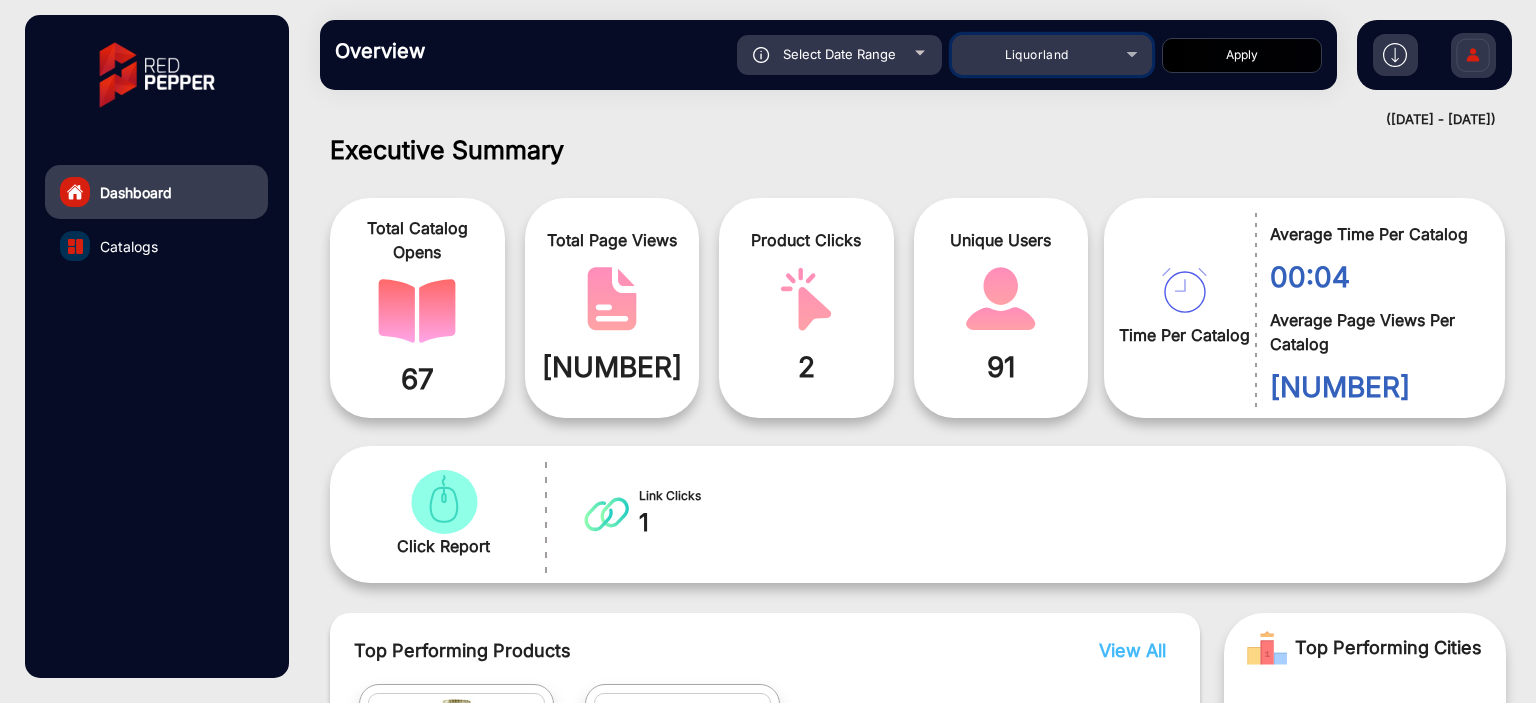 click on "Liquorland" at bounding box center [1052, 55] 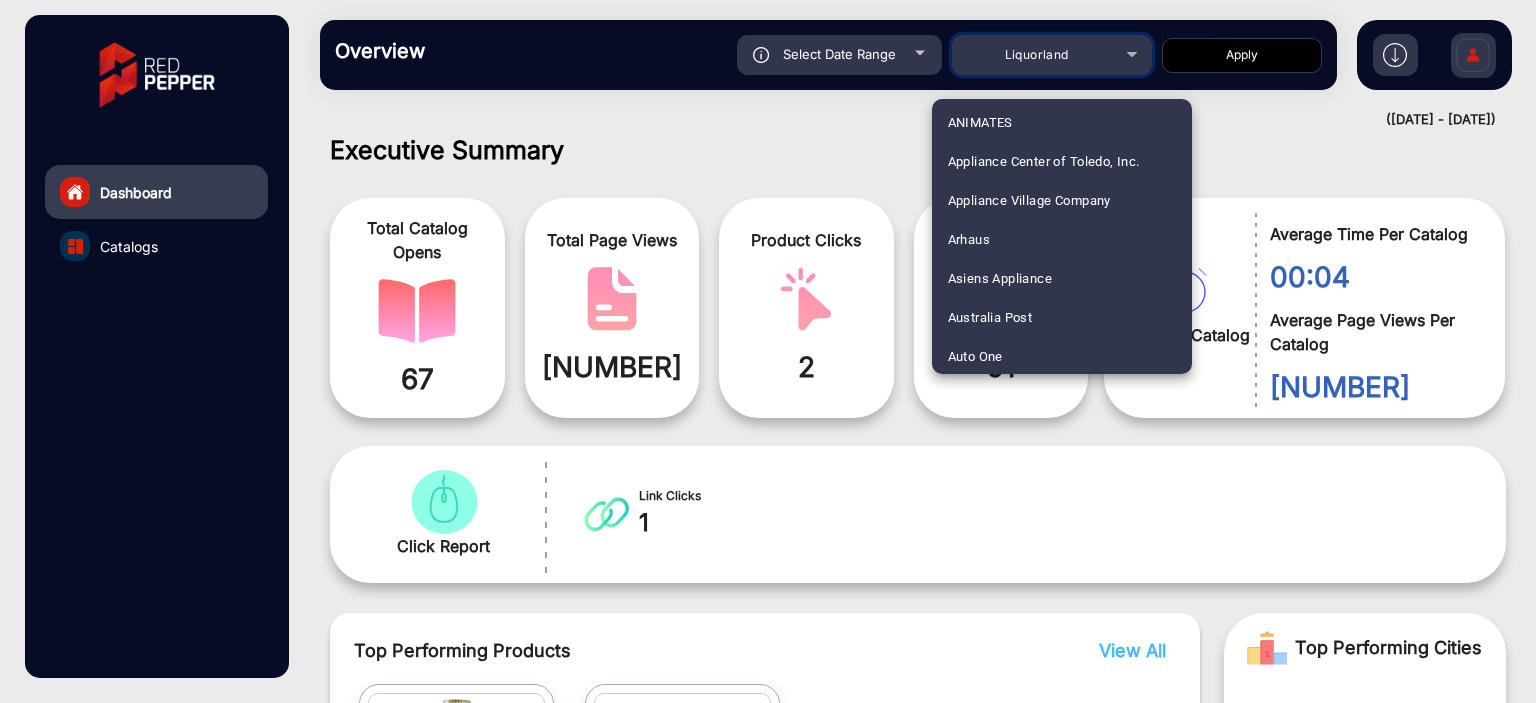 scroll, scrollTop: 208, scrollLeft: 0, axis: vertical 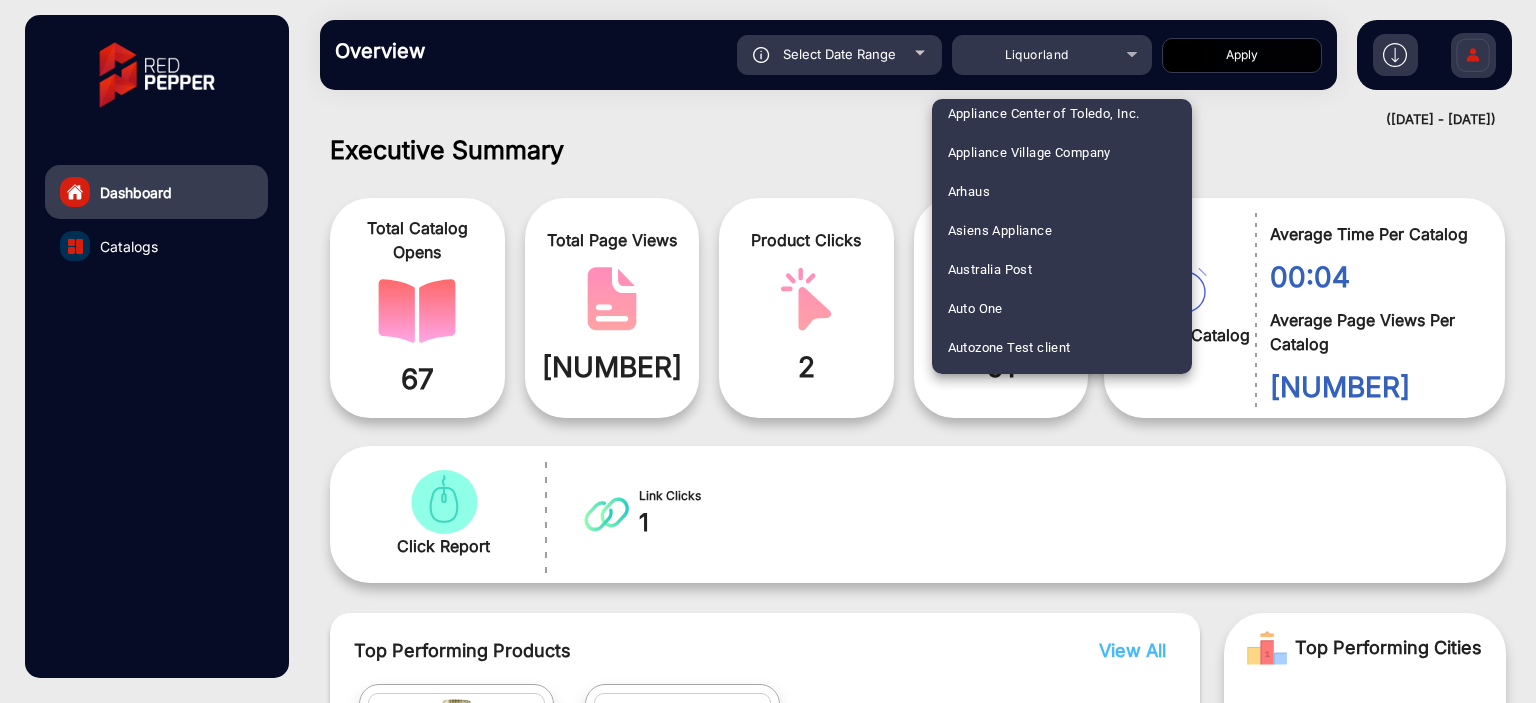 click on "Australia Post" at bounding box center [990, 269] 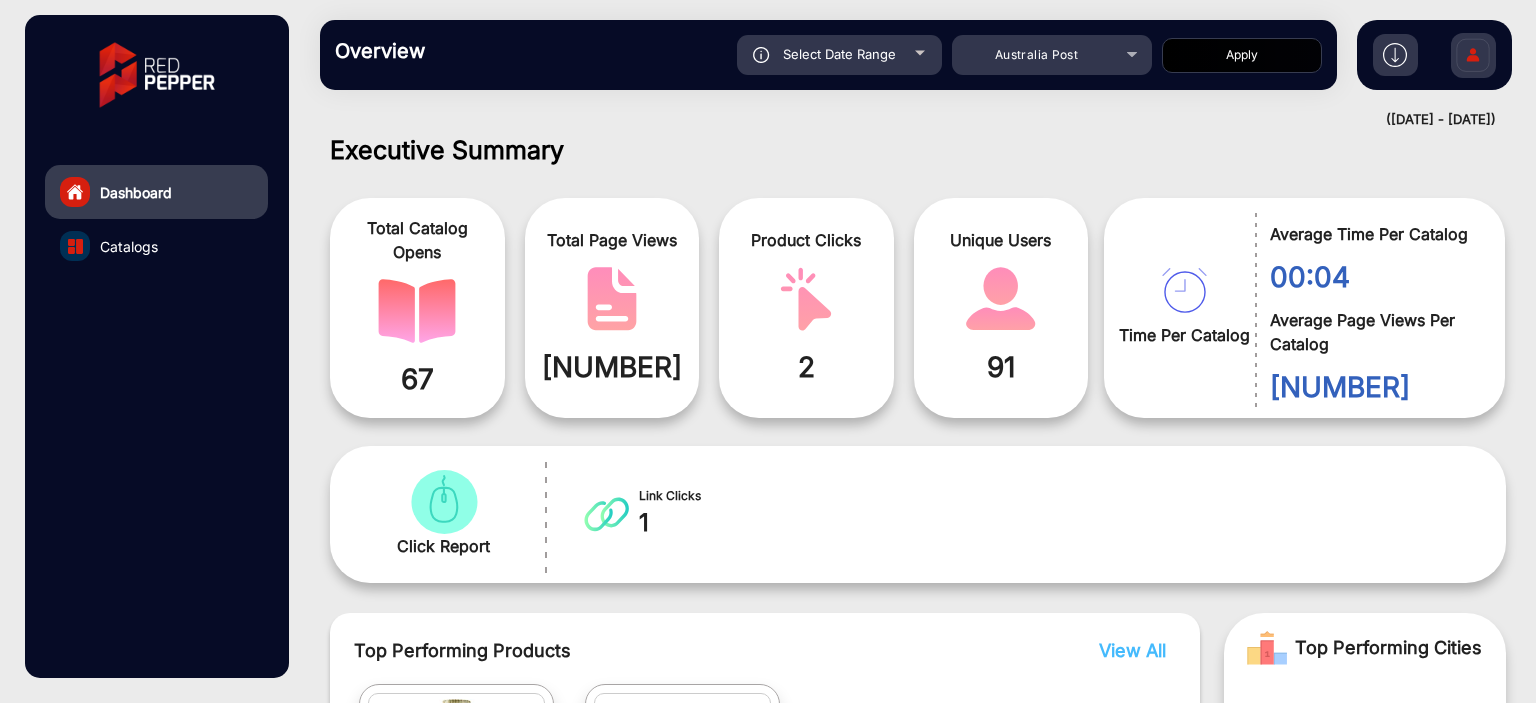 click on "Apply" 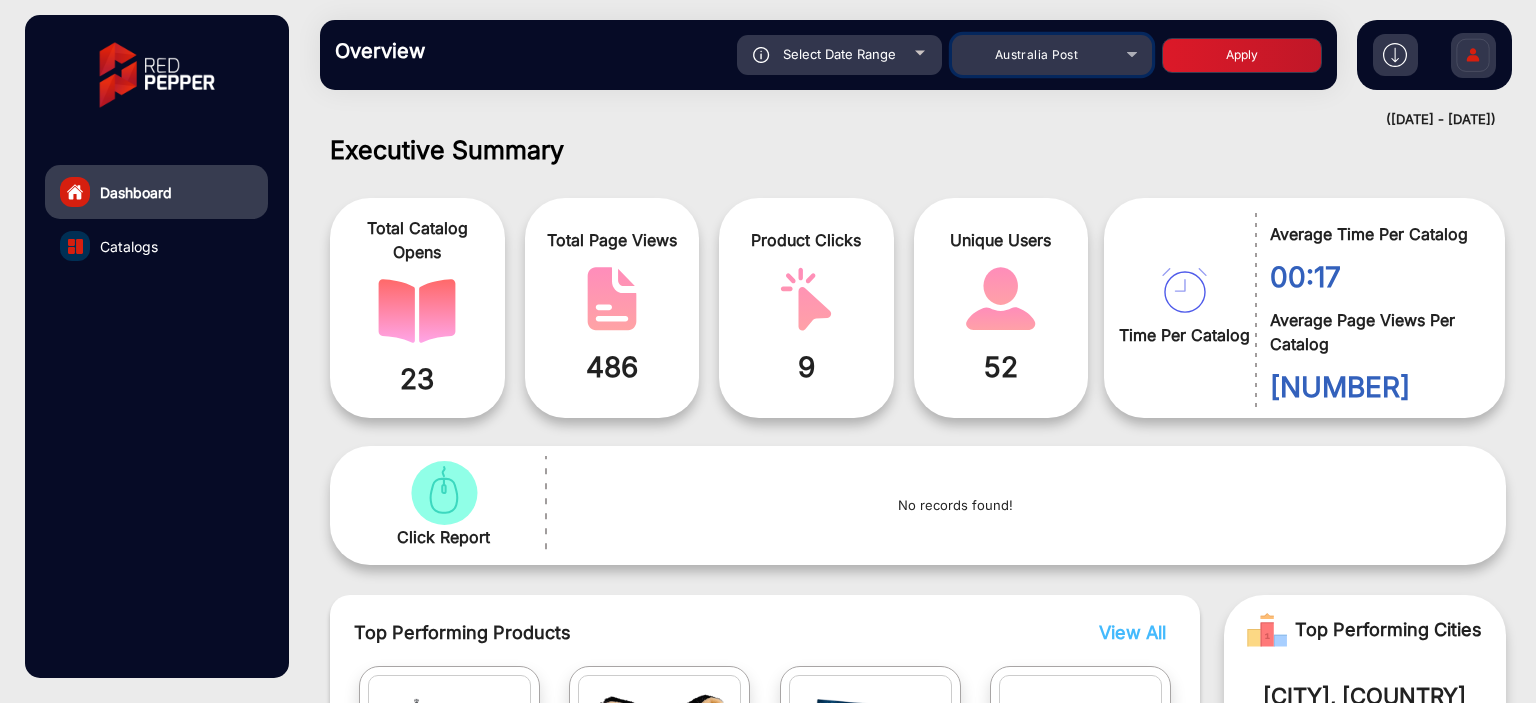 click on "Australia Post" at bounding box center [1052, 55] 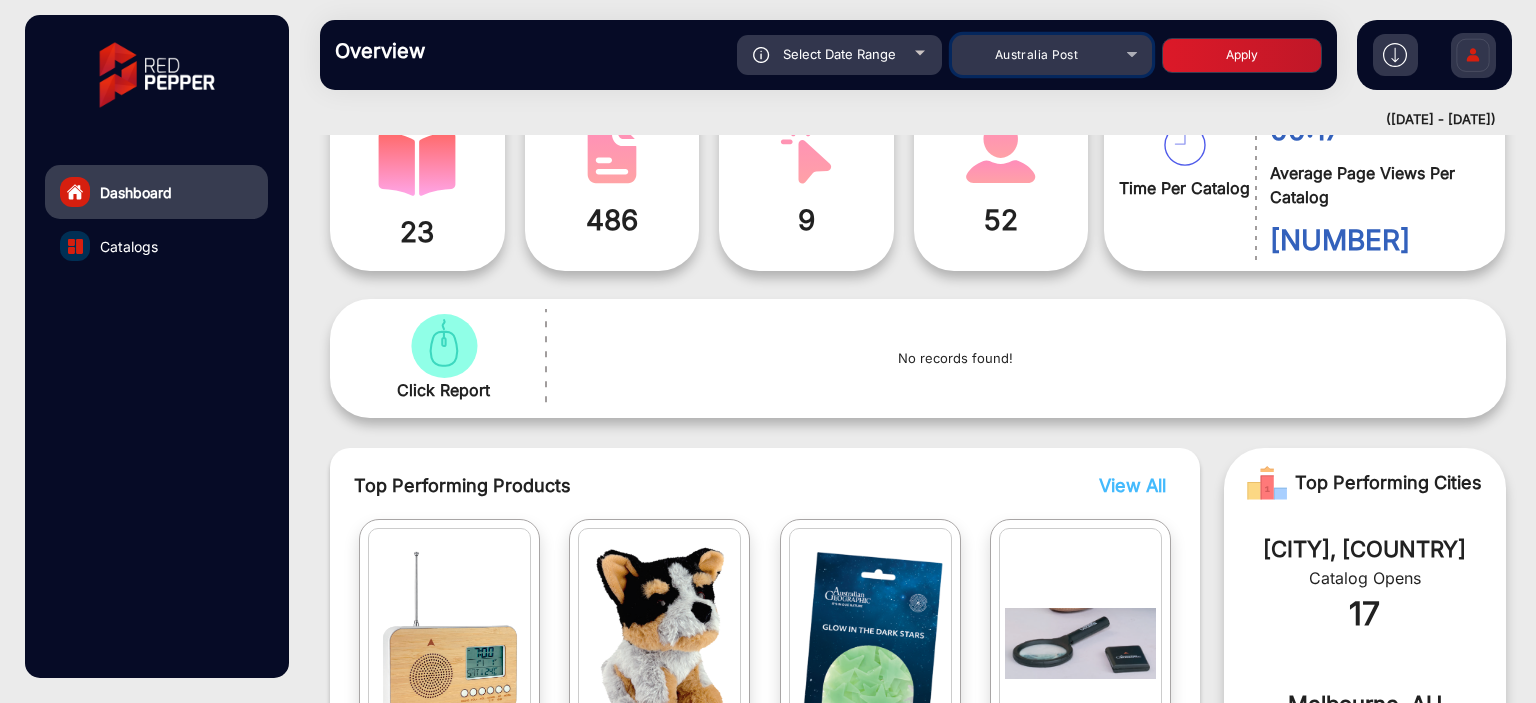 scroll, scrollTop: 115, scrollLeft: 0, axis: vertical 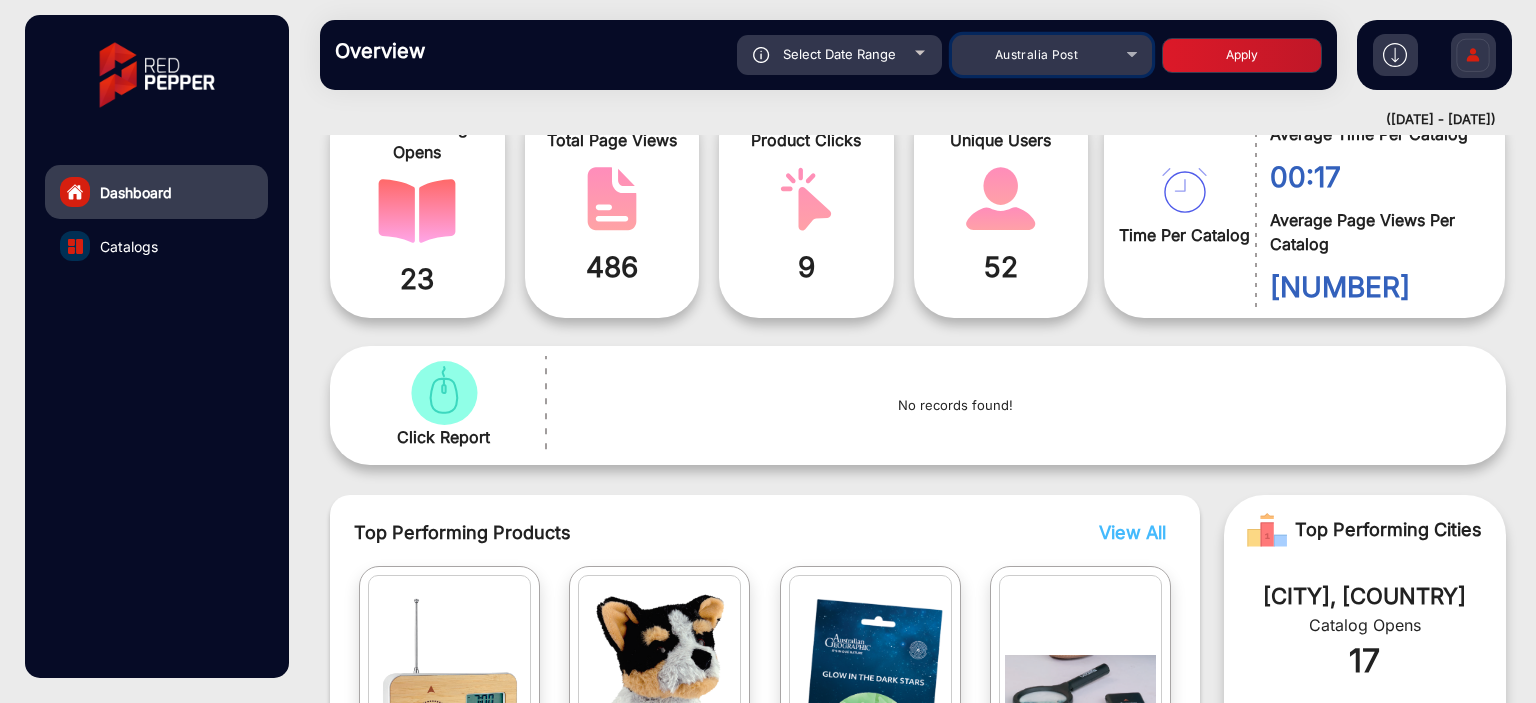 click on "Australia Post" at bounding box center (1036, 54) 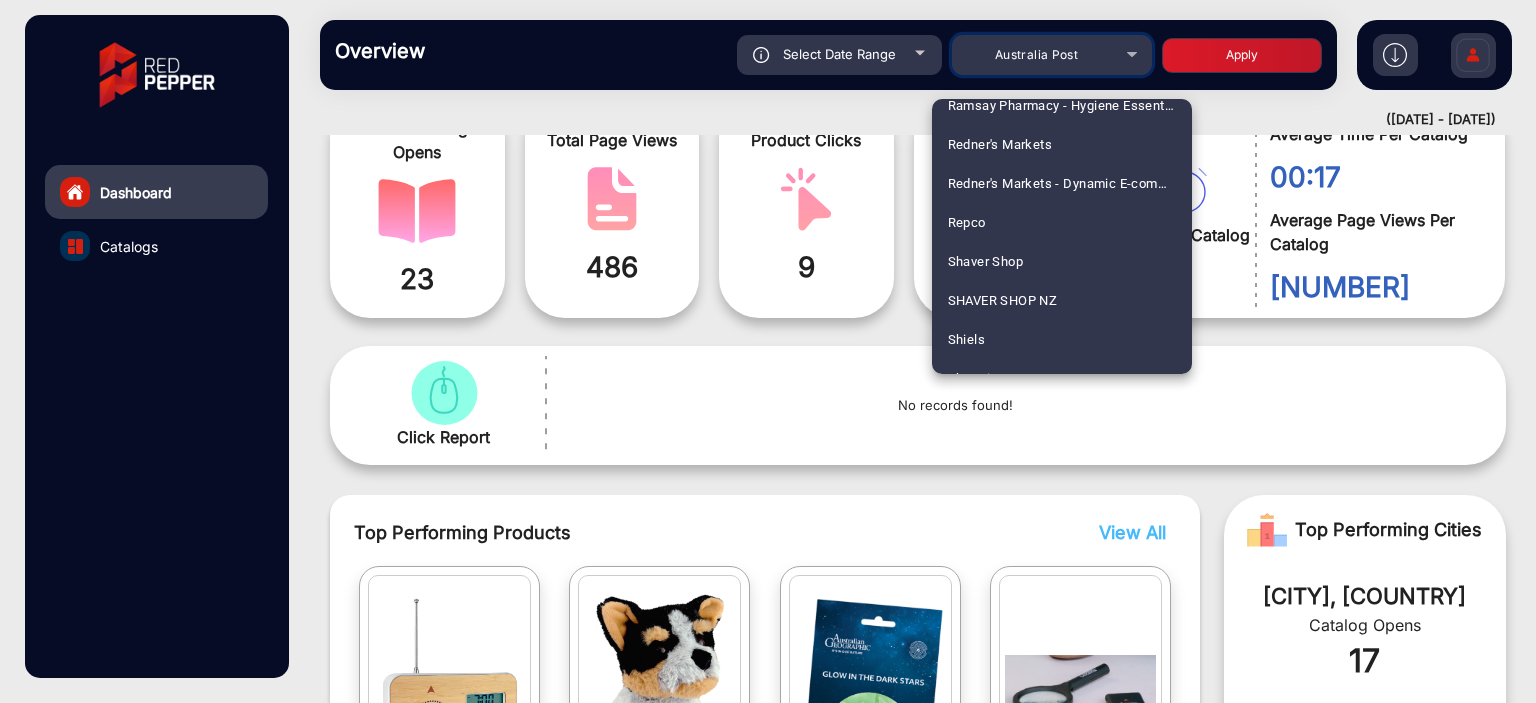 scroll, scrollTop: 4103, scrollLeft: 0, axis: vertical 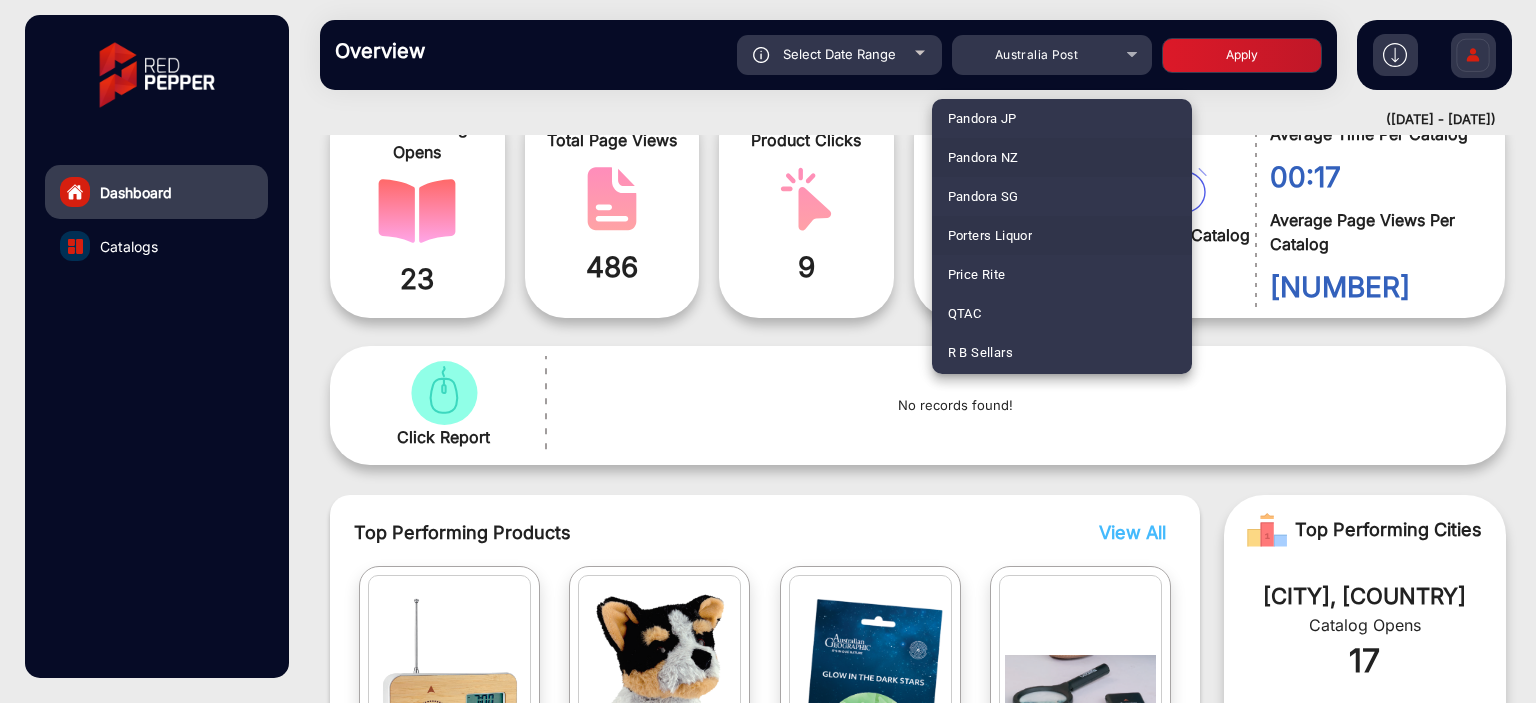 click on "Porters Liquor" at bounding box center (990, 235) 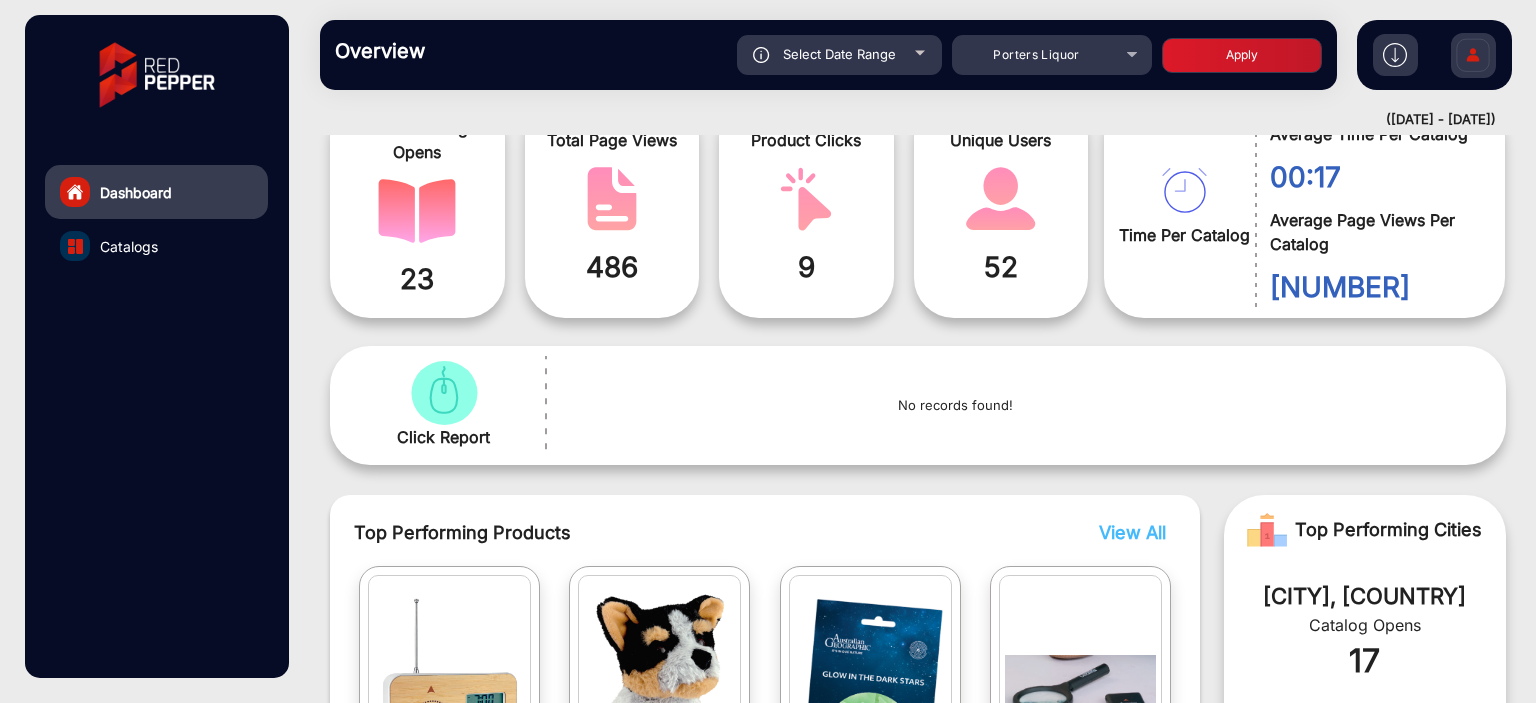 click on "Apply" 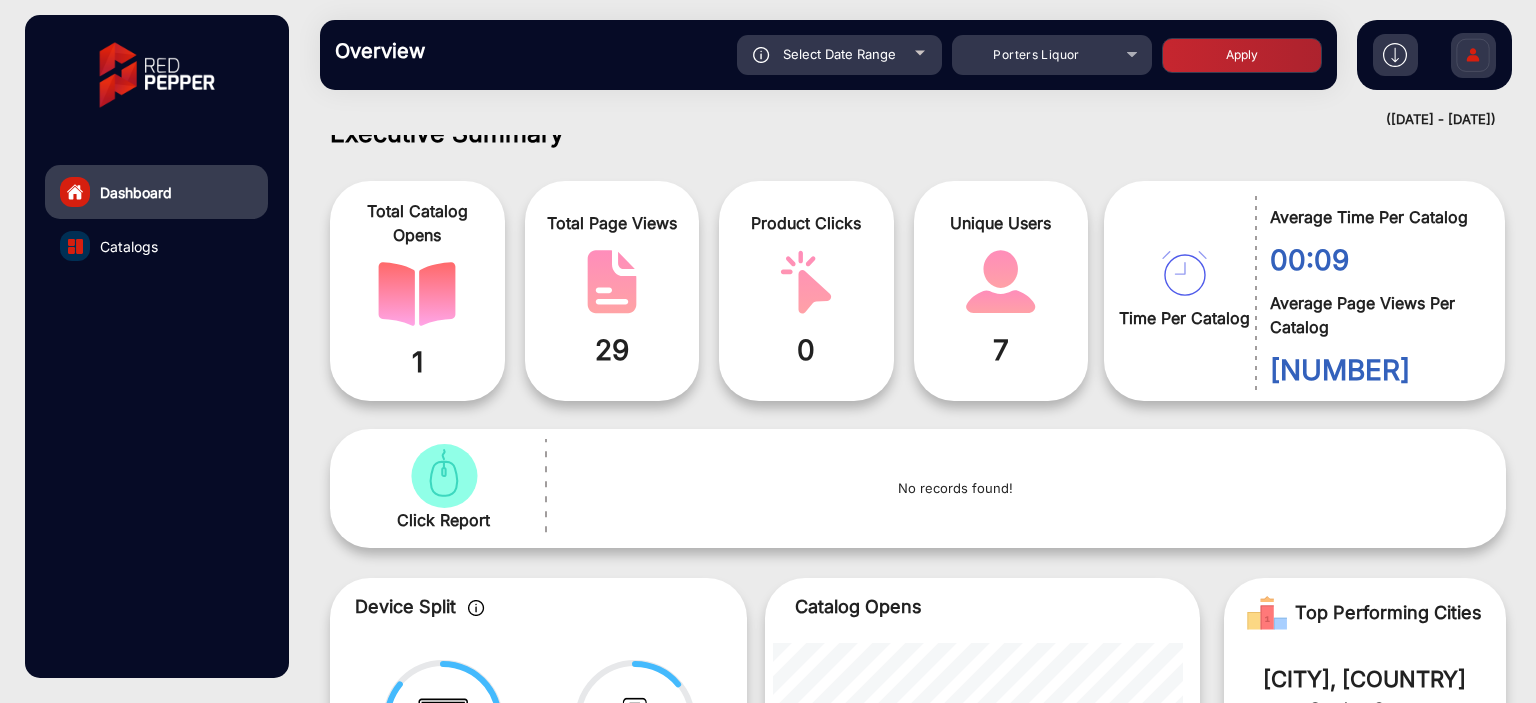 scroll, scrollTop: 0, scrollLeft: 0, axis: both 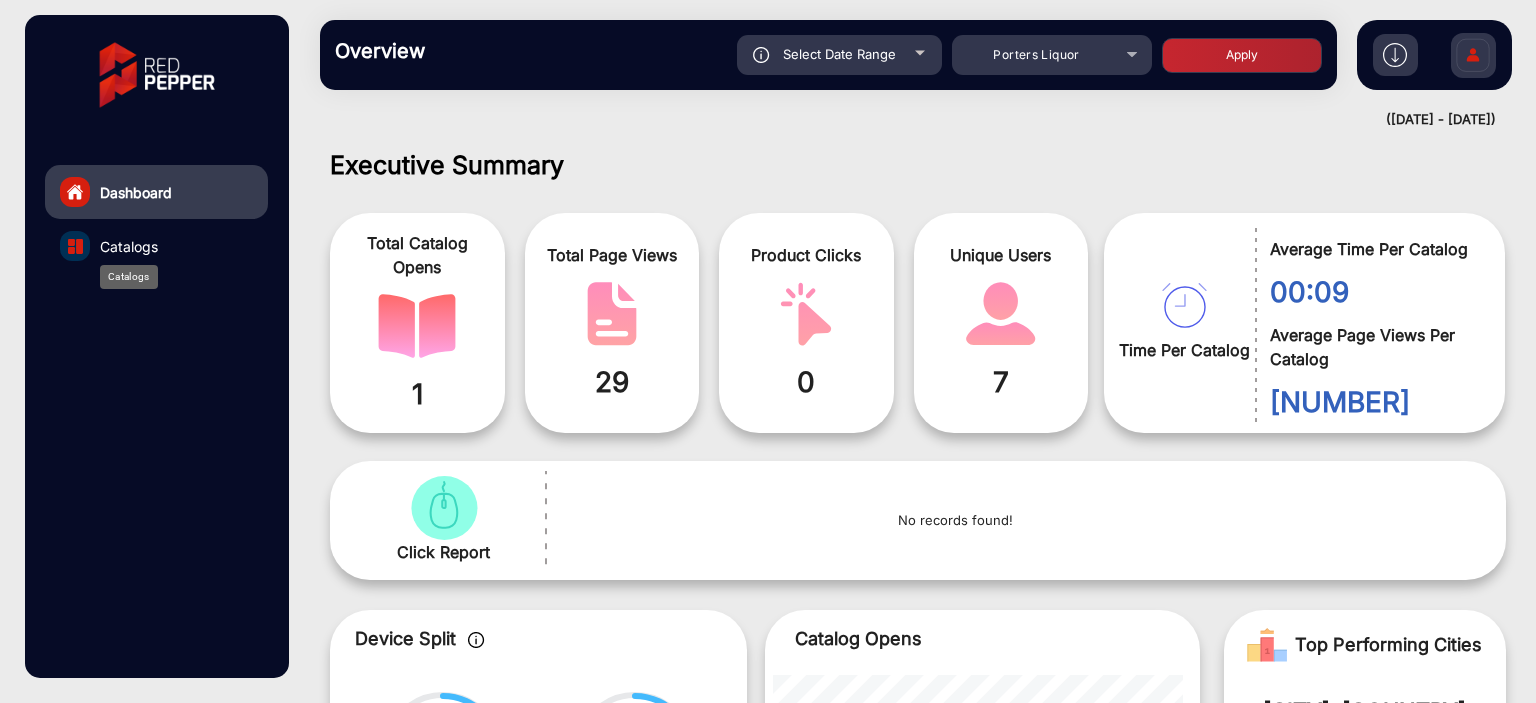 click on "Catalogs" 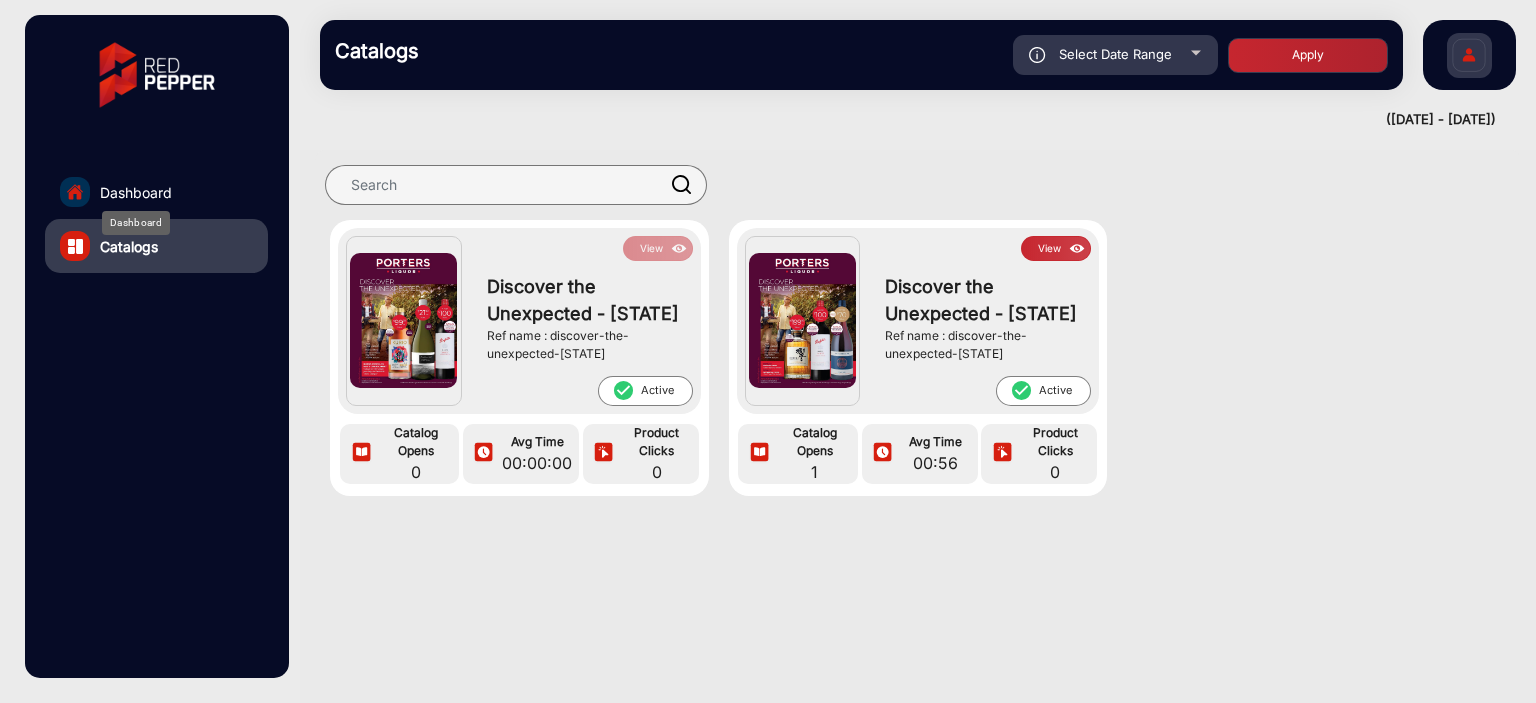 click on "Dashboard" 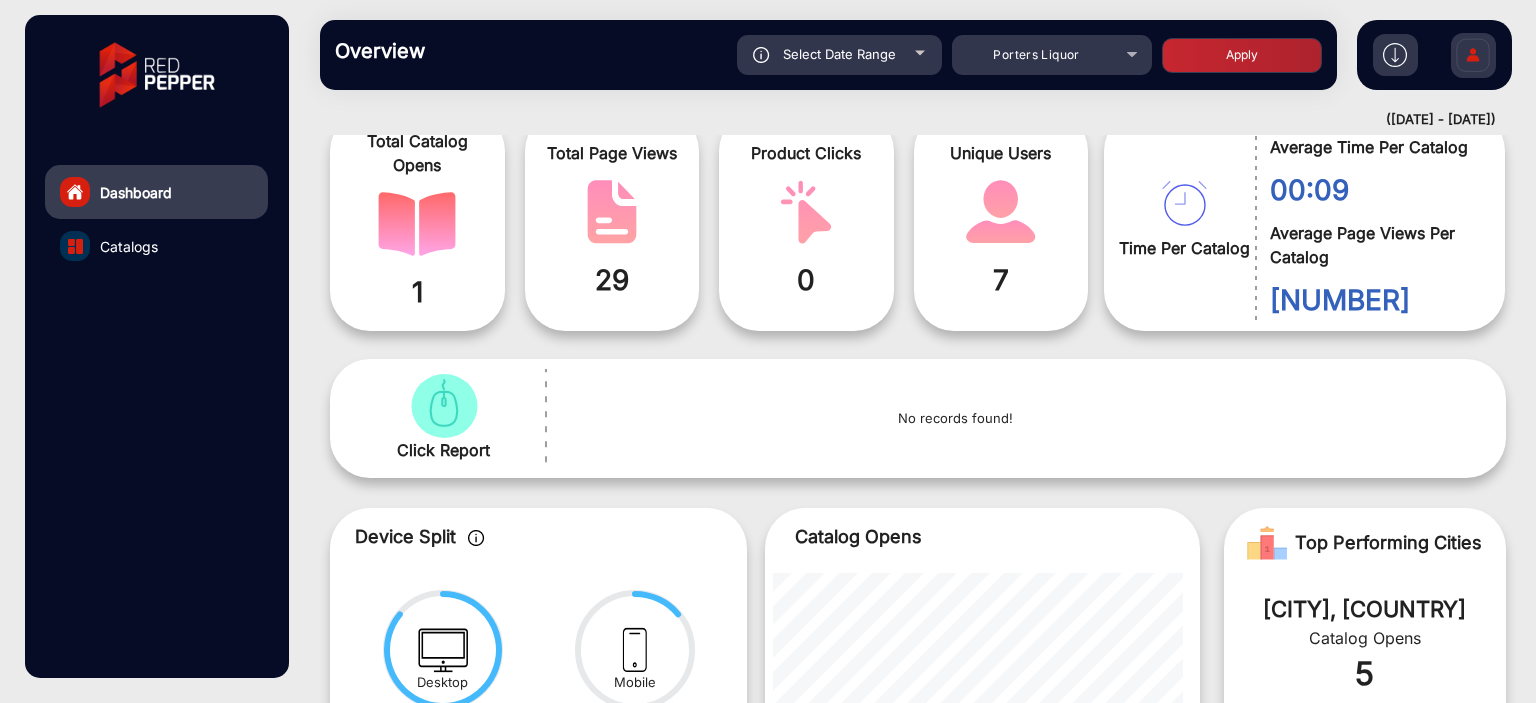 scroll, scrollTop: 0, scrollLeft: 0, axis: both 